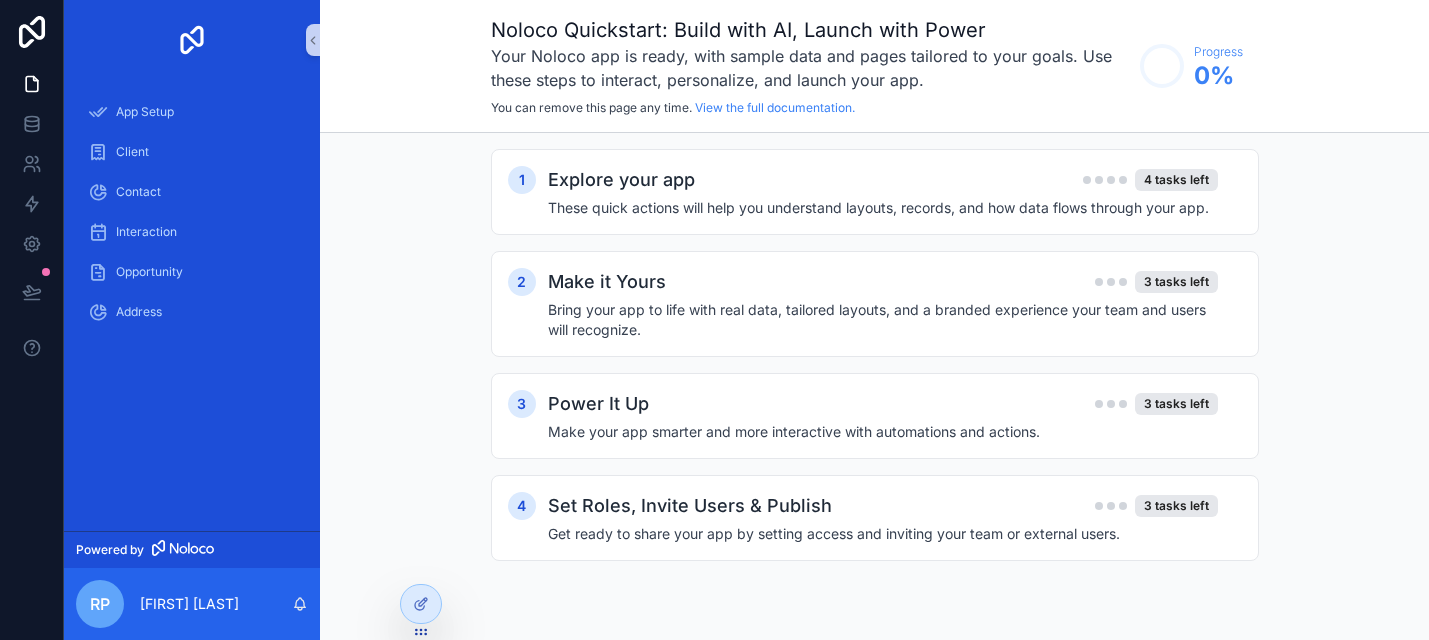 scroll, scrollTop: 0, scrollLeft: 0, axis: both 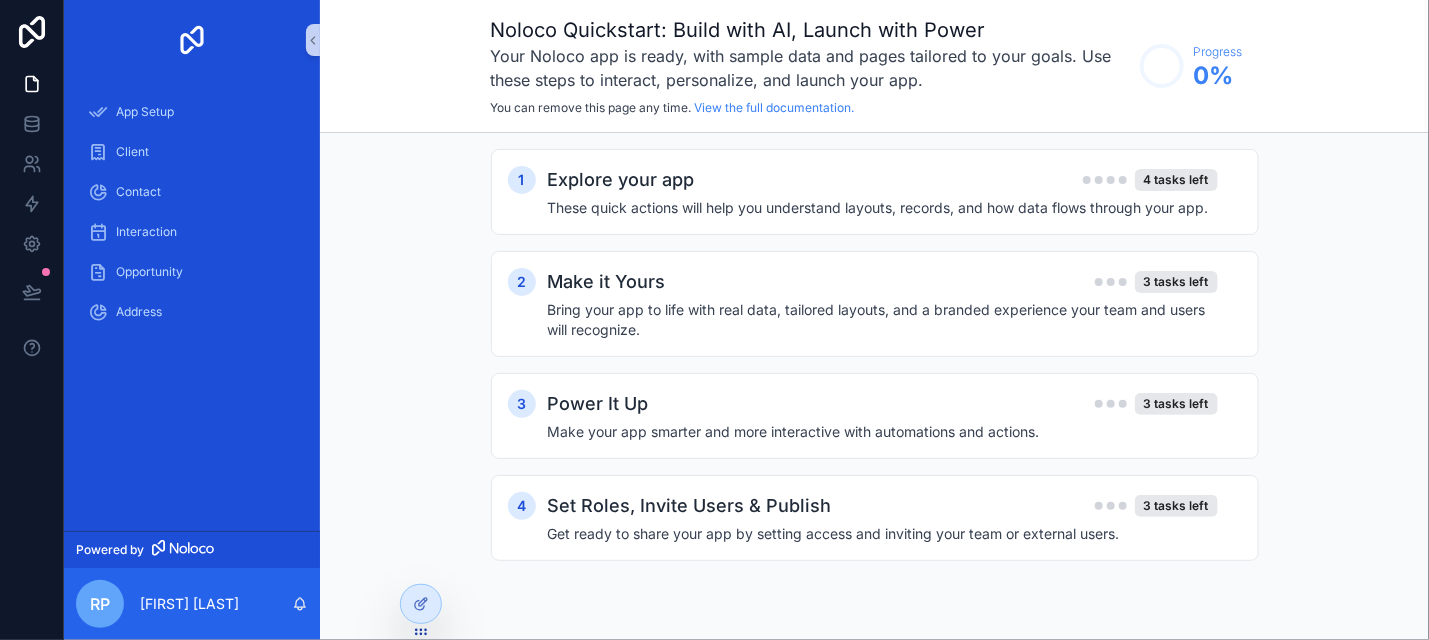 click on "1 Explore your app 4 tasks left These quick actions will help you understand layouts, records, and how data flows through your app. 2 Make it Yours 3 tasks left Bring your app to life with real data, tailored layouts, and a branded experience your team and users will recognize. 3 Power It Up 3 tasks left Make your app smarter and more interactive with automations and actions. 4 Set Roles, Invite Users & Publish 3 tasks left Get ready to share your app by setting access and inviting your team or external users." at bounding box center [874, 375] 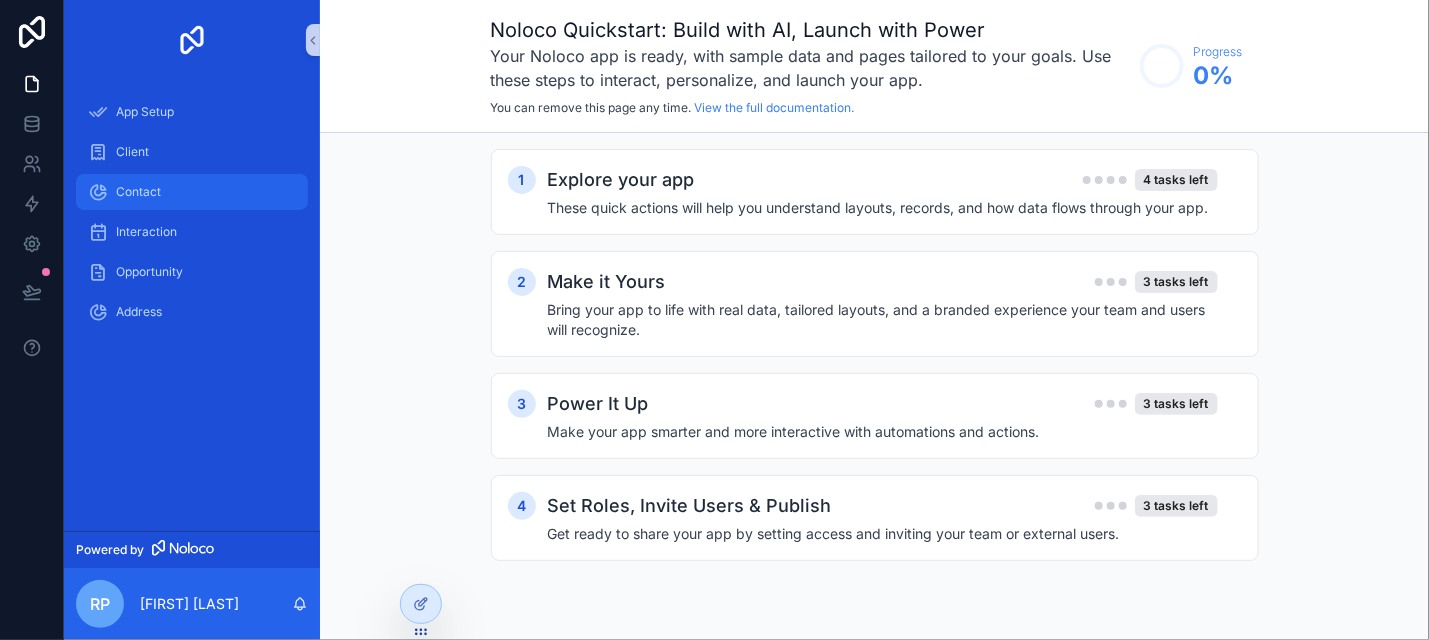 click on "Contact" at bounding box center [138, 192] 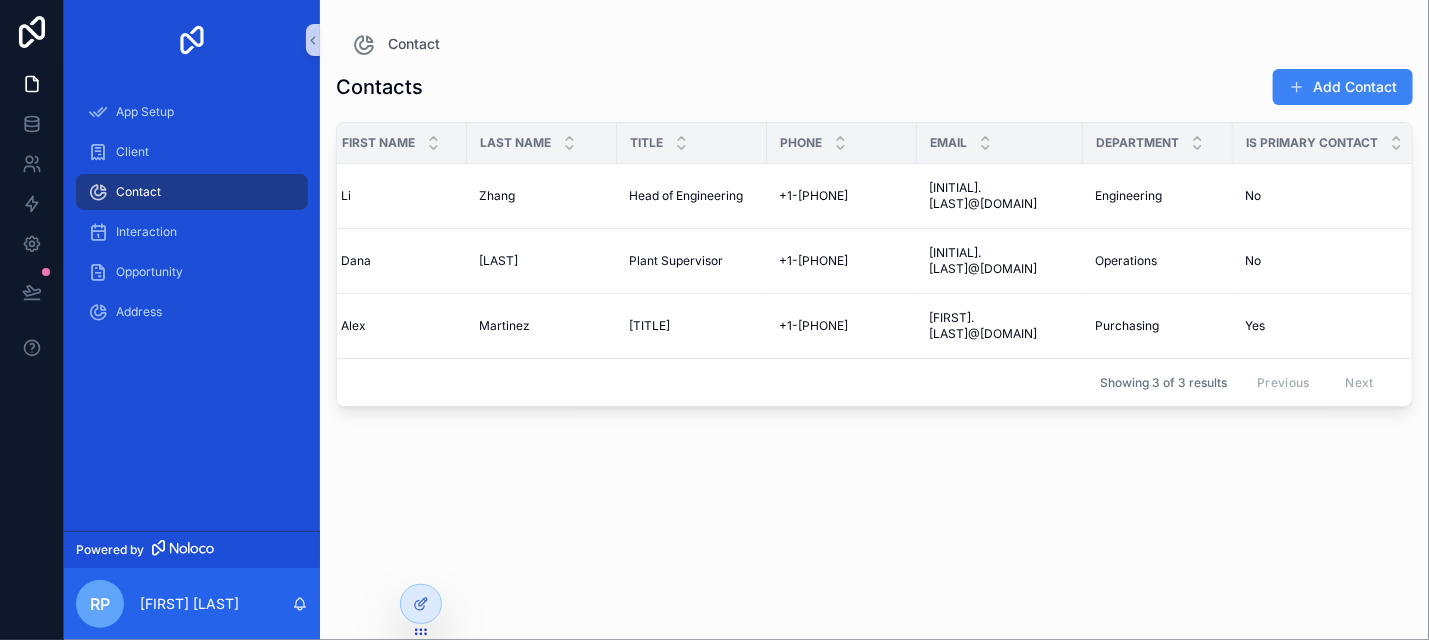scroll, scrollTop: 0, scrollLeft: 0, axis: both 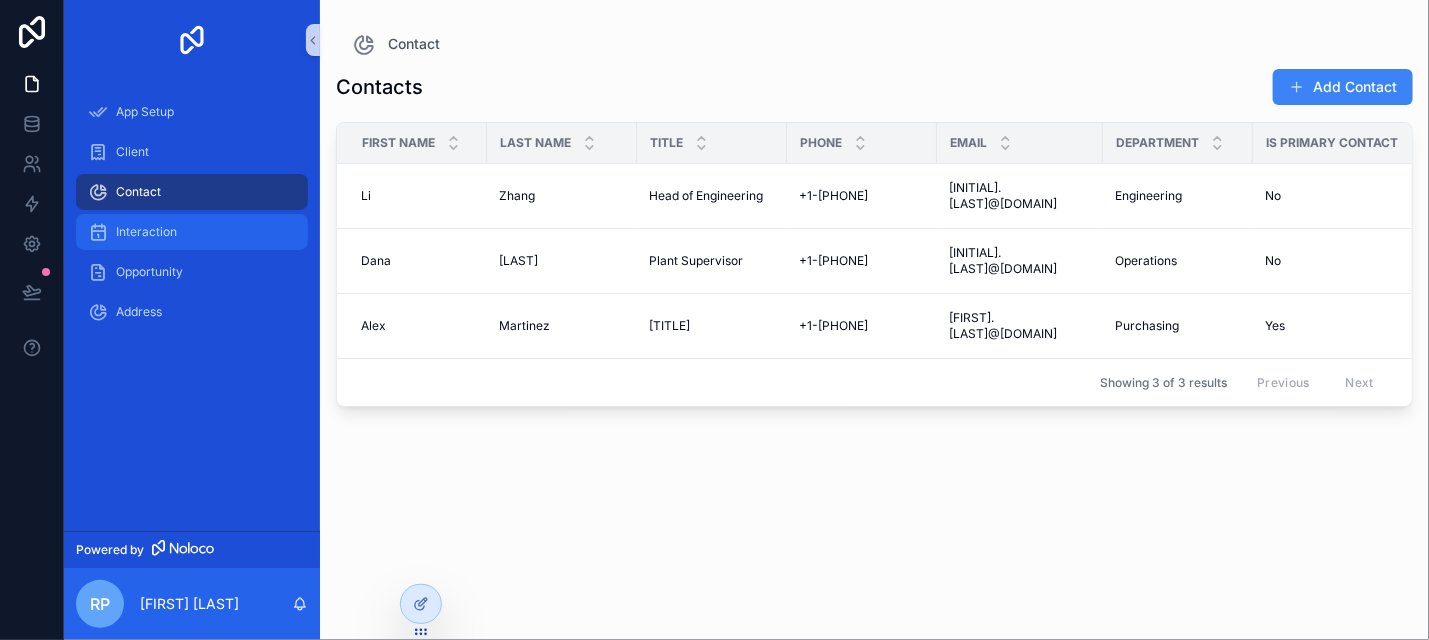 click on "Interaction" at bounding box center (146, 232) 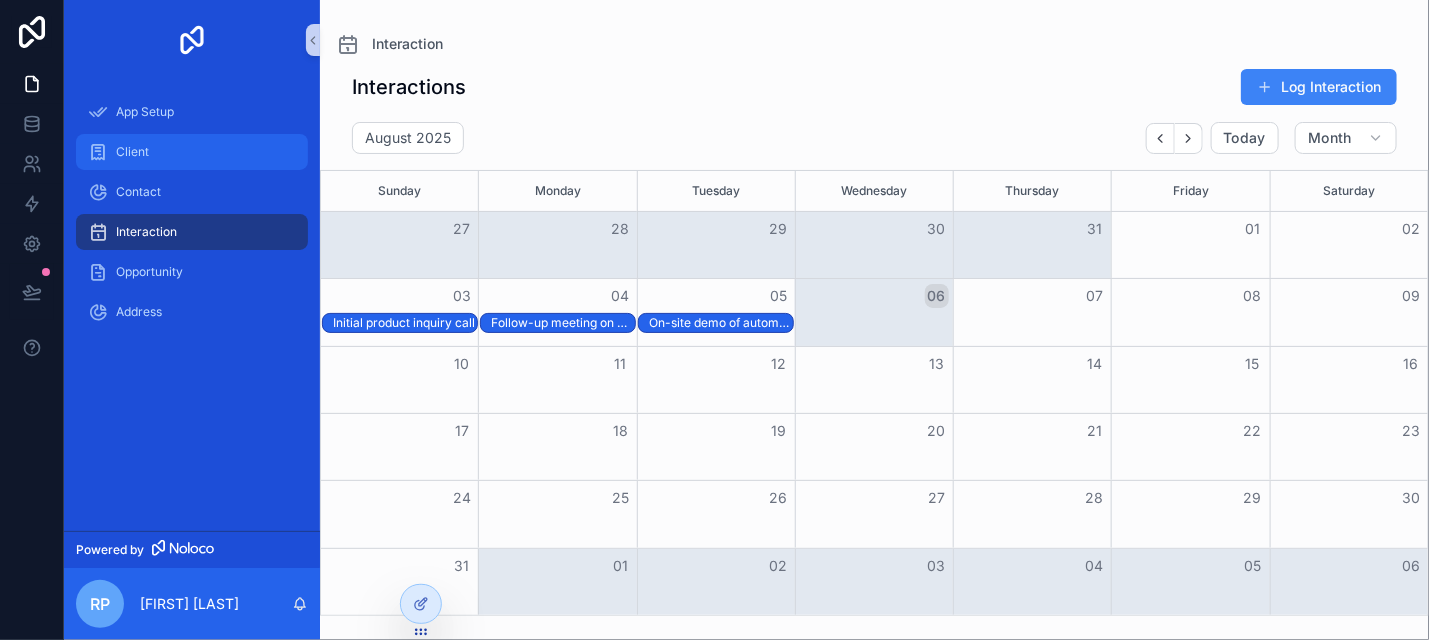 click on "Client" at bounding box center (132, 152) 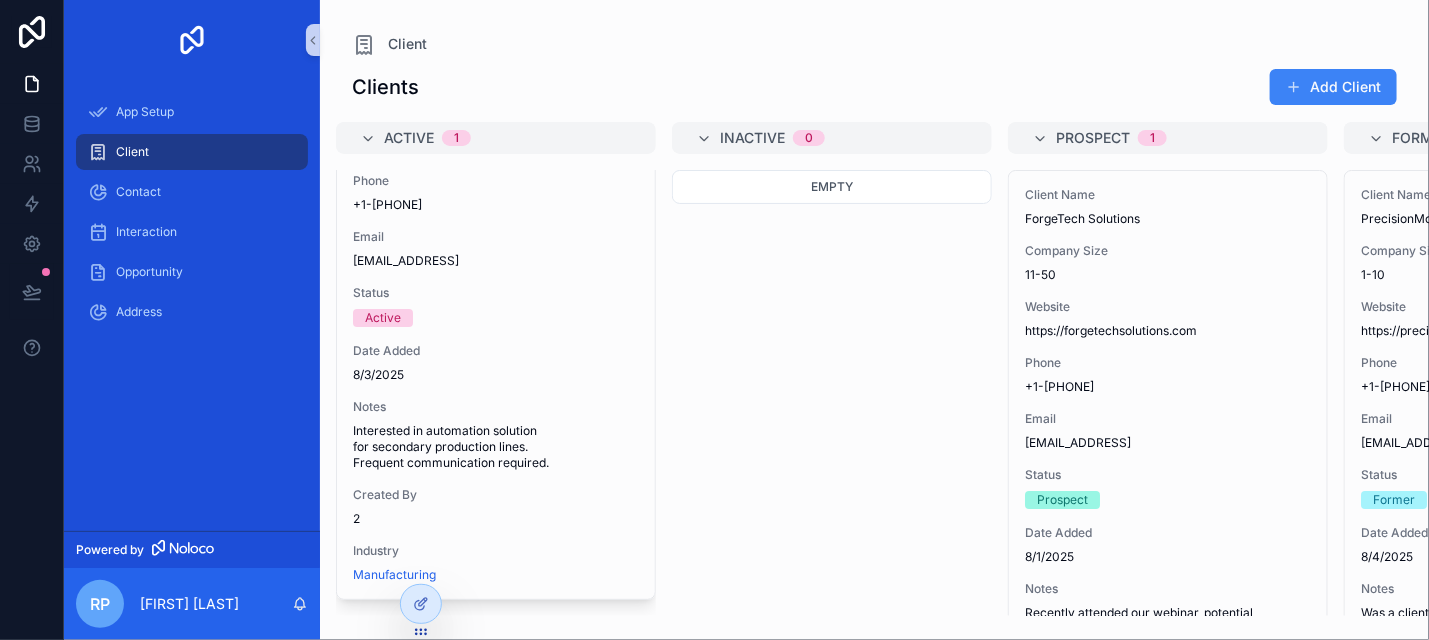 scroll, scrollTop: 0, scrollLeft: 0, axis: both 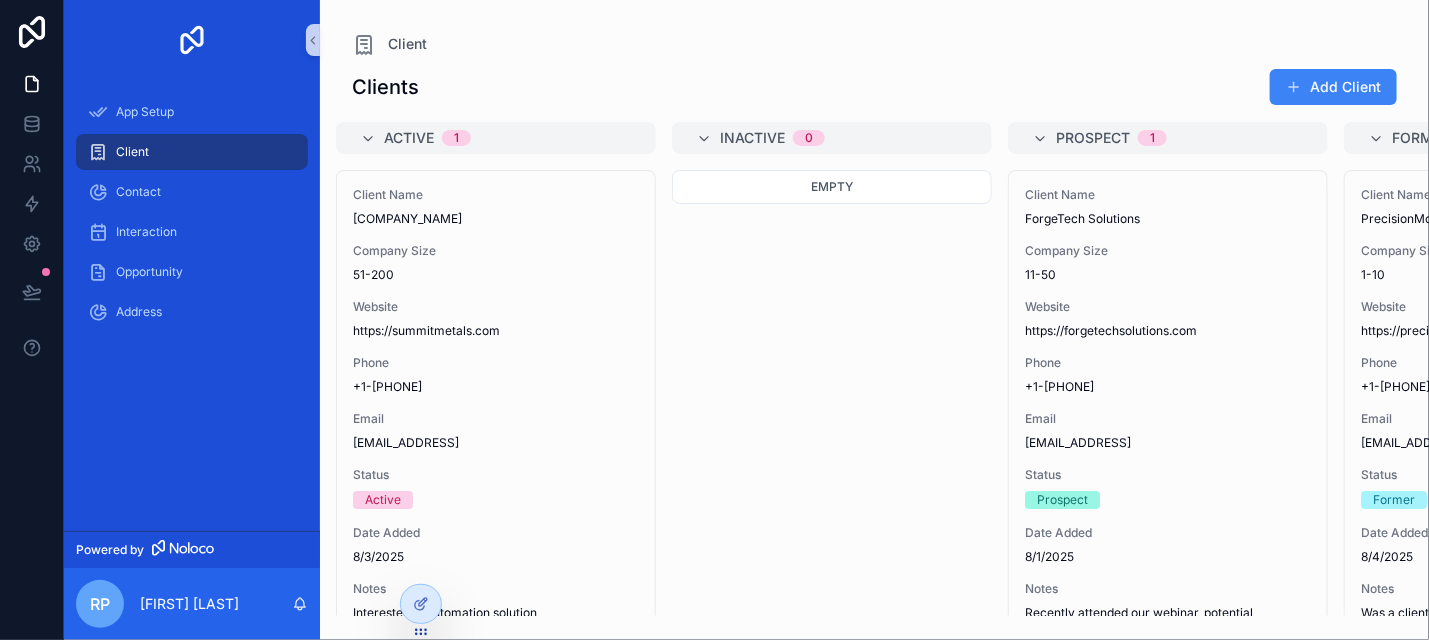 drag, startPoint x: 19, startPoint y: 24, endPoint x: 38, endPoint y: 402, distance: 378.4772 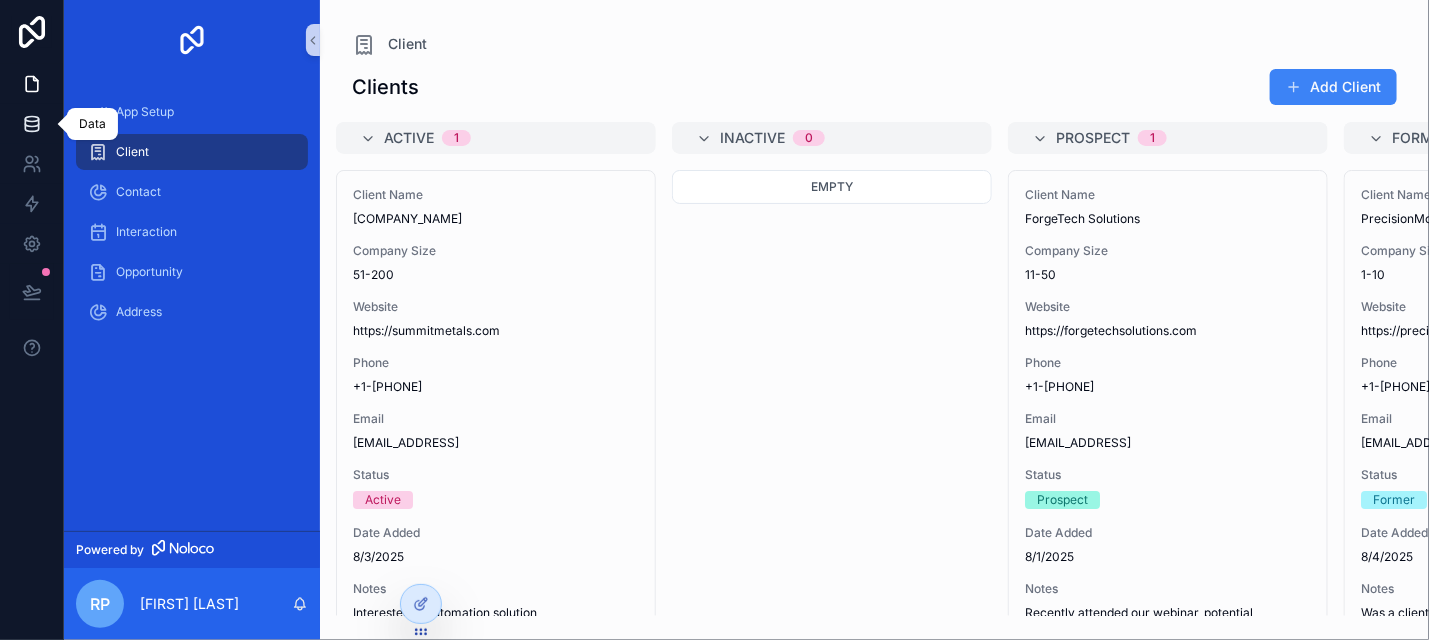 click 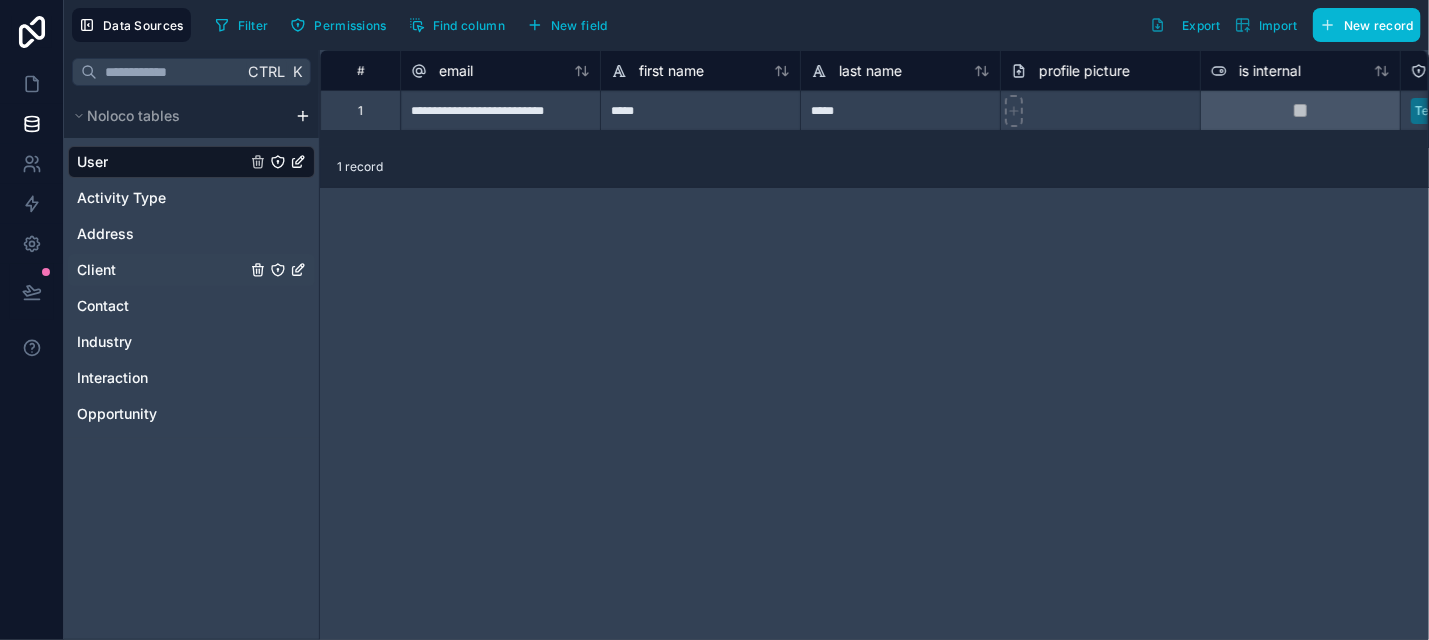 click on "Client" at bounding box center [96, 270] 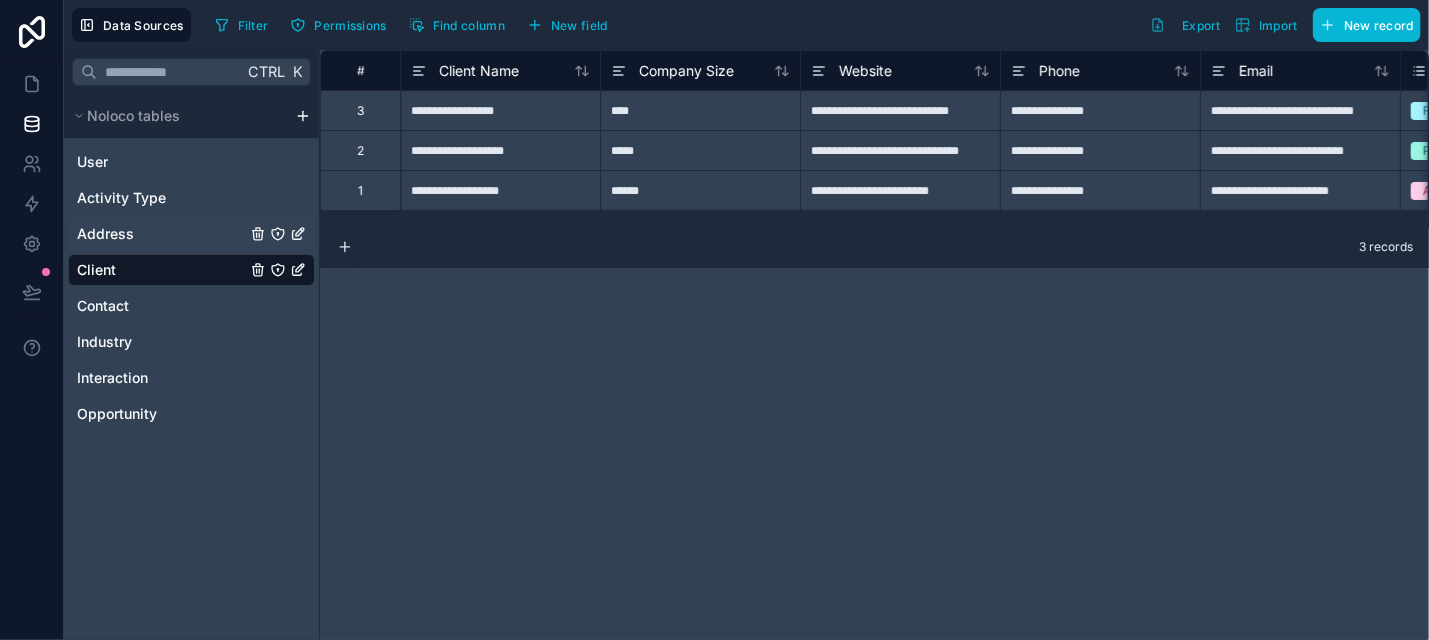 click on "Address" at bounding box center (105, 234) 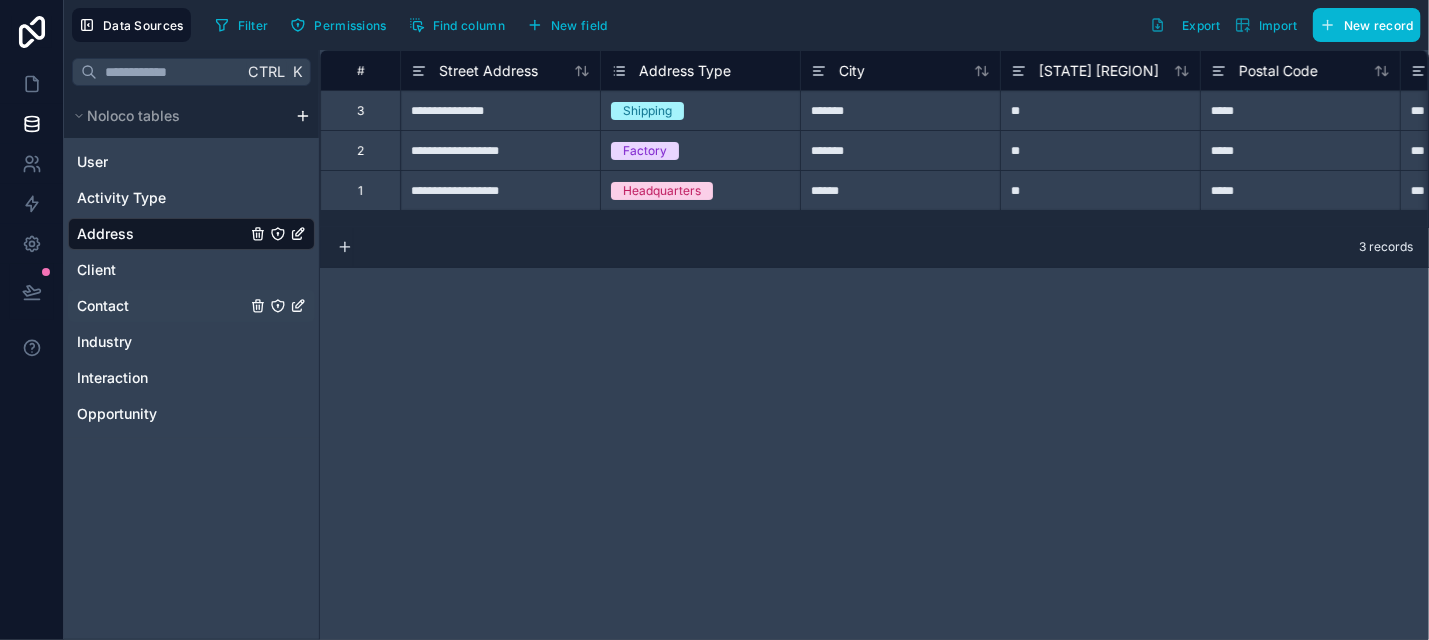 click on "Contact" at bounding box center [103, 306] 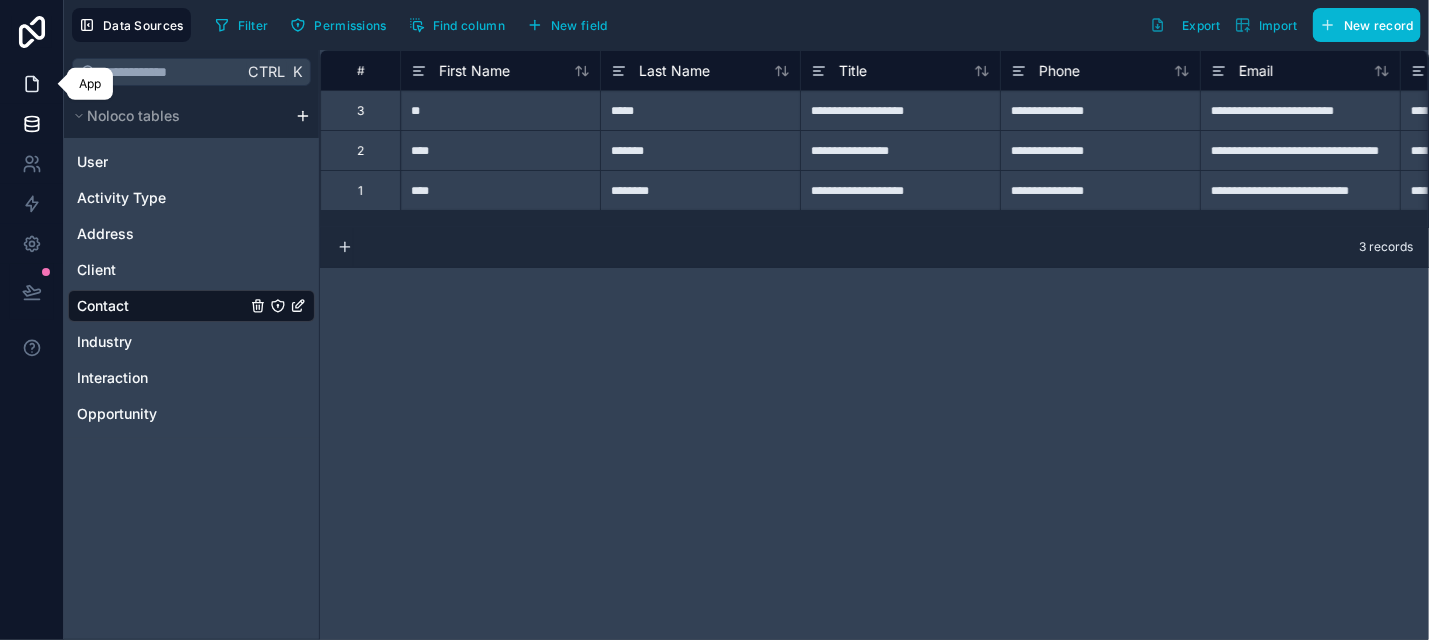 click 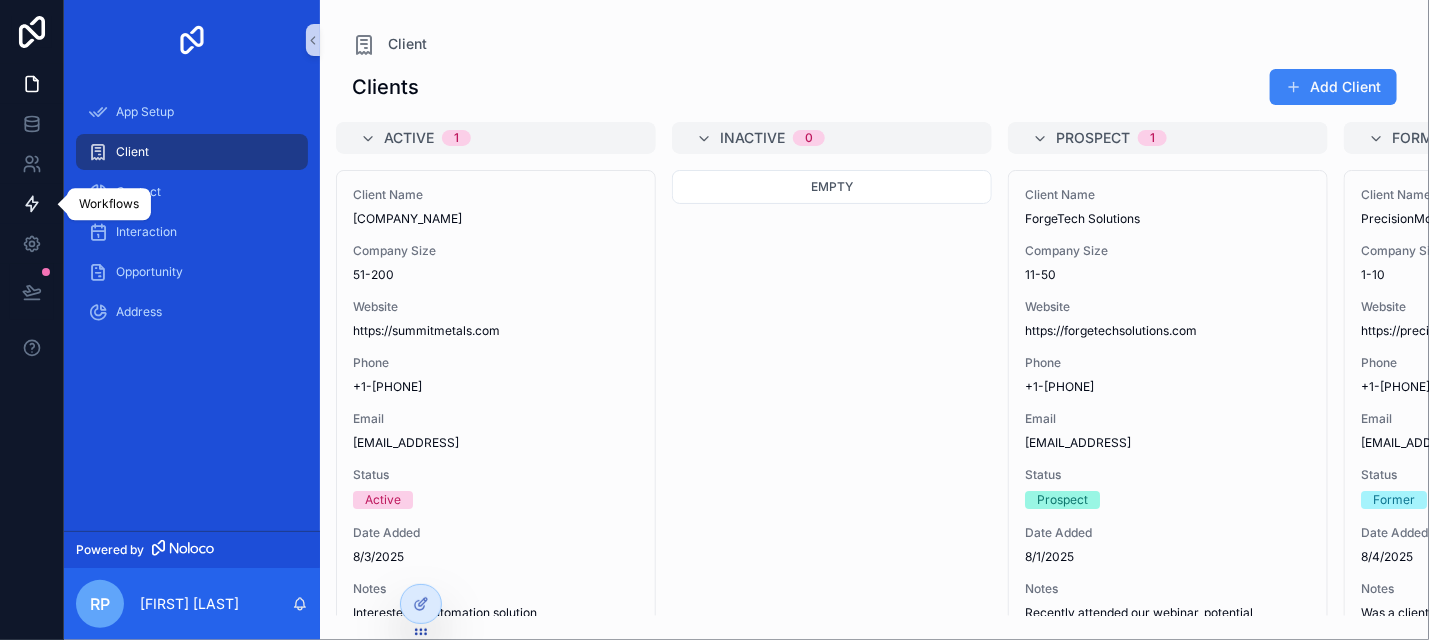 click 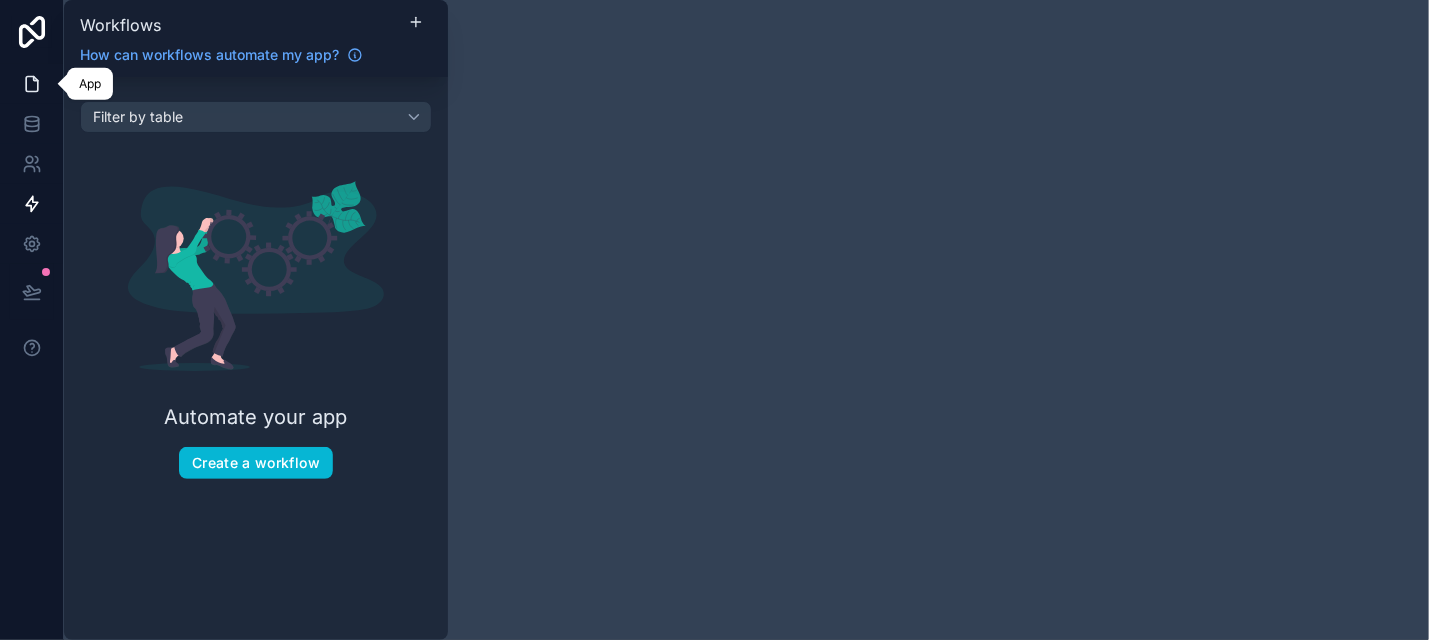 click 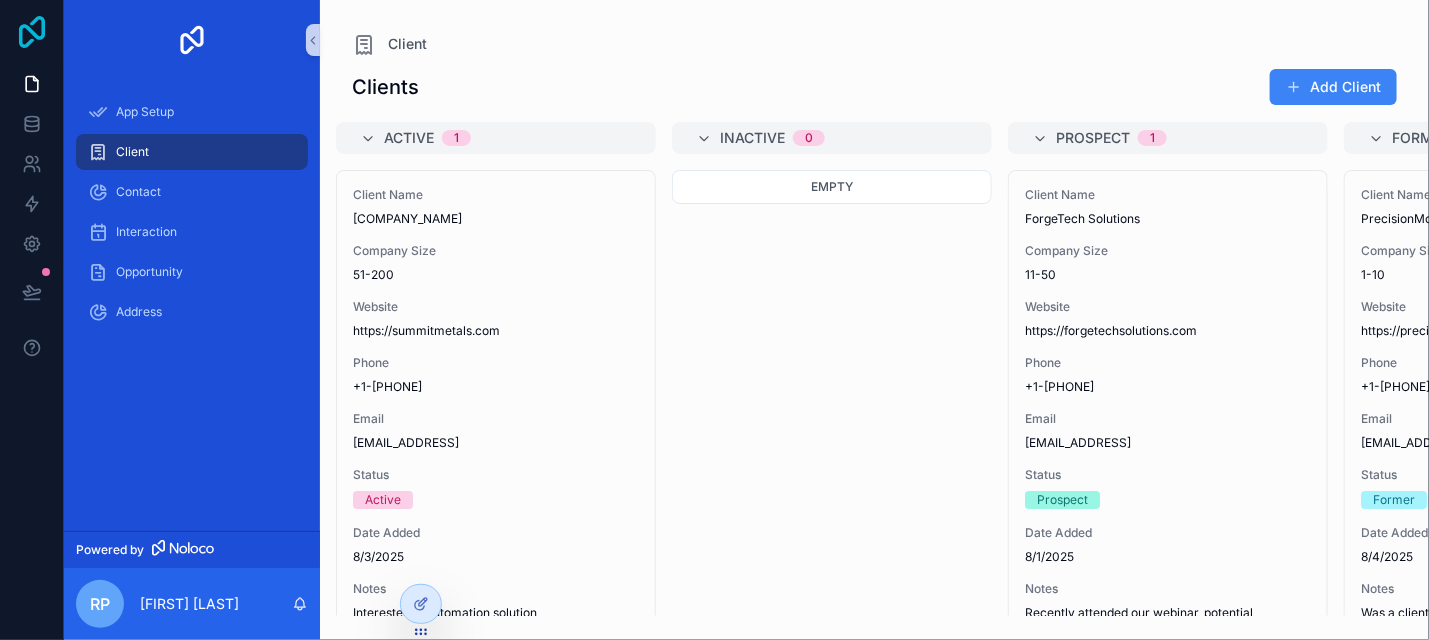 click 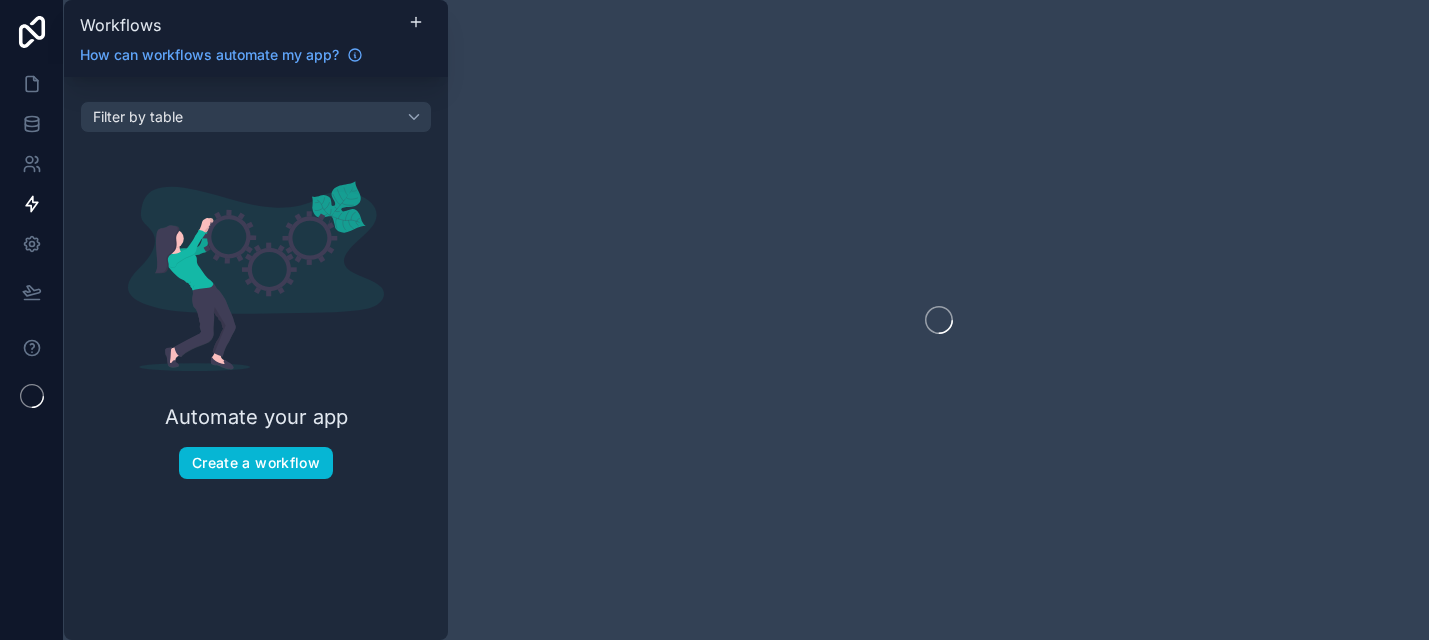 scroll, scrollTop: 0, scrollLeft: 0, axis: both 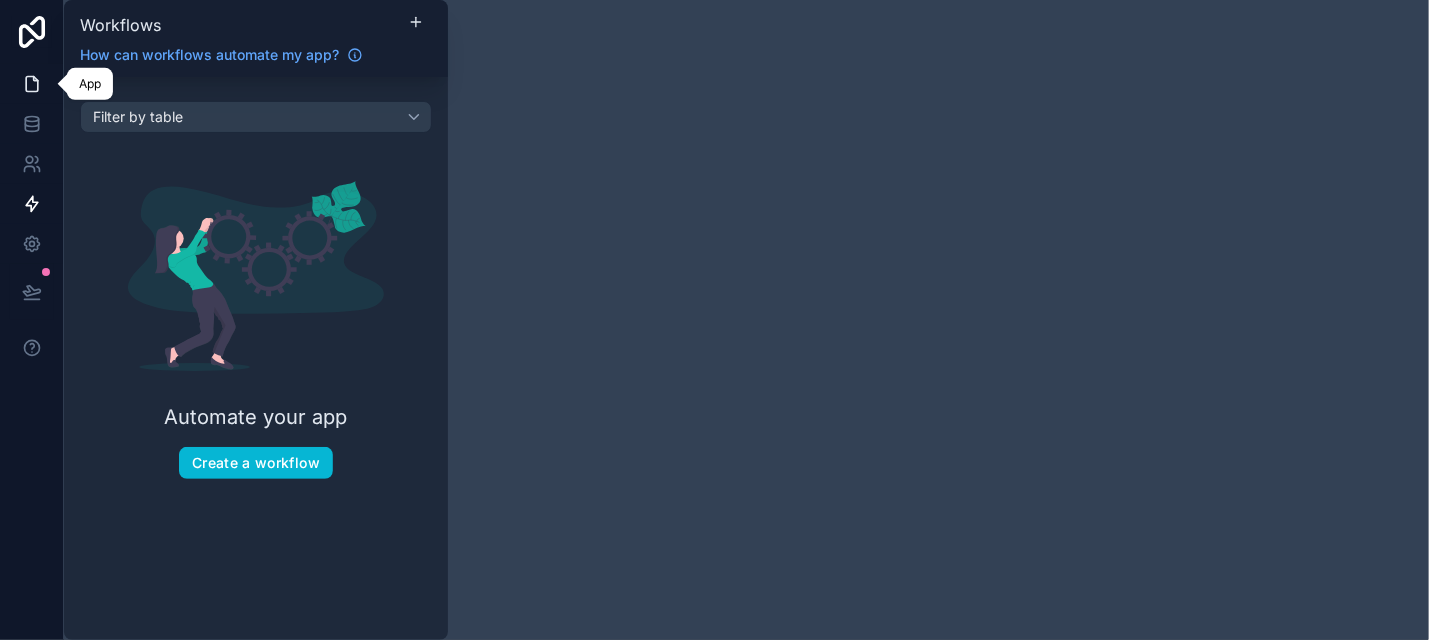 click 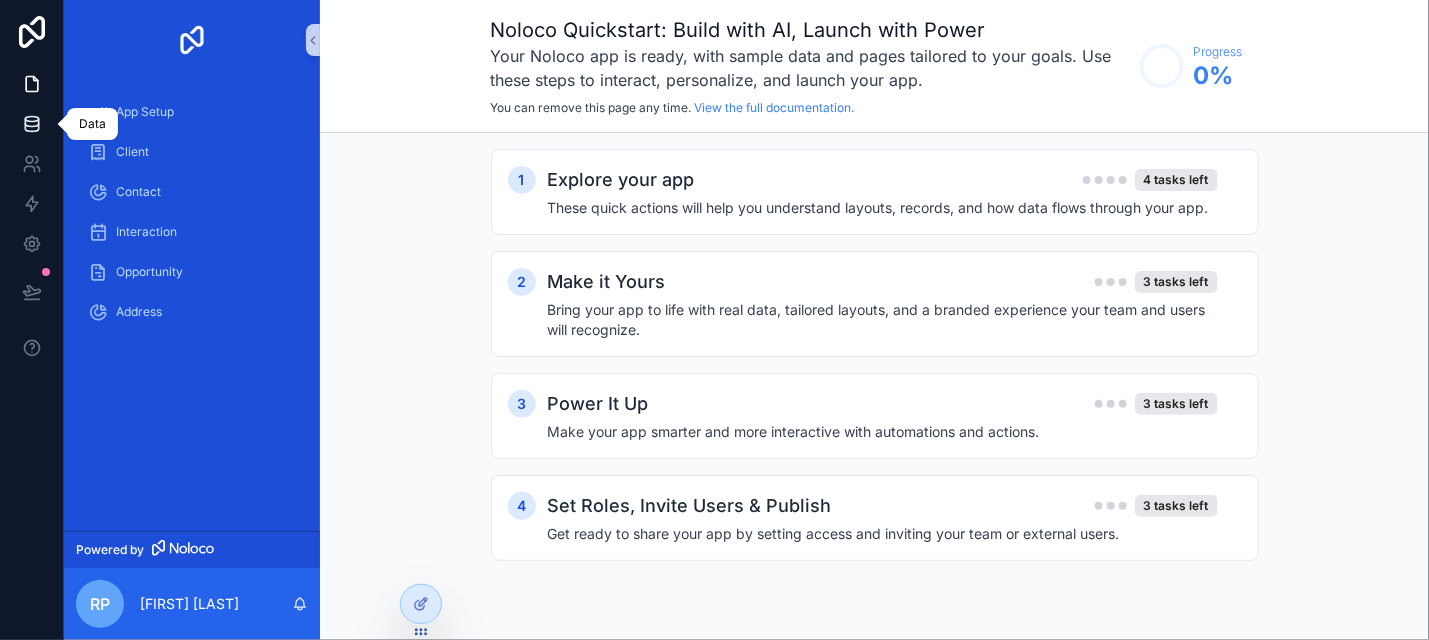 click at bounding box center (31, 124) 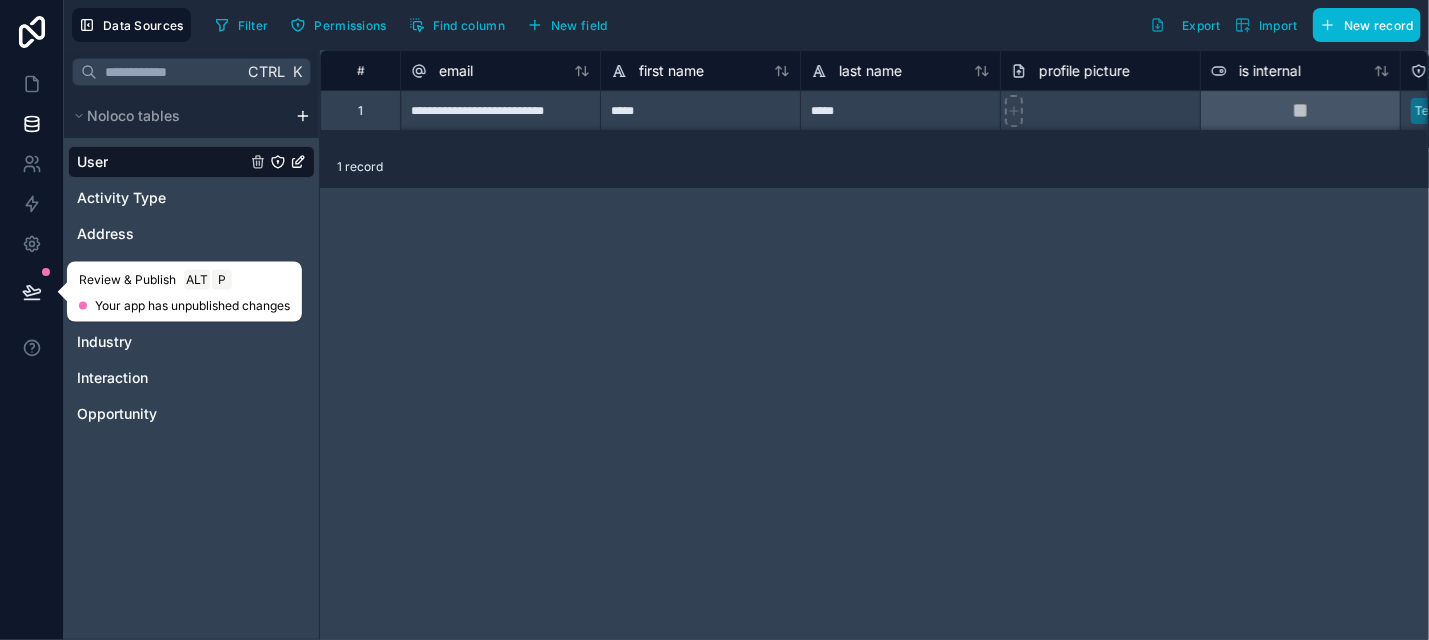 click 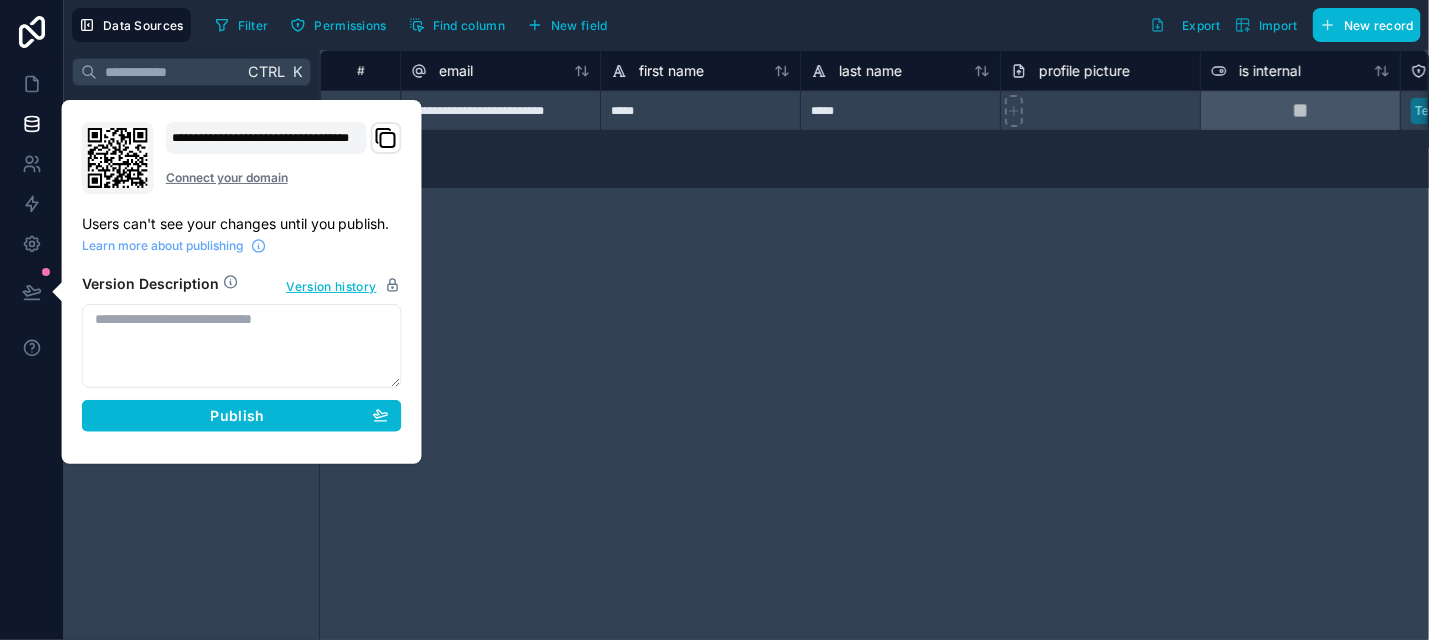 click on "**********" at bounding box center [874, 345] 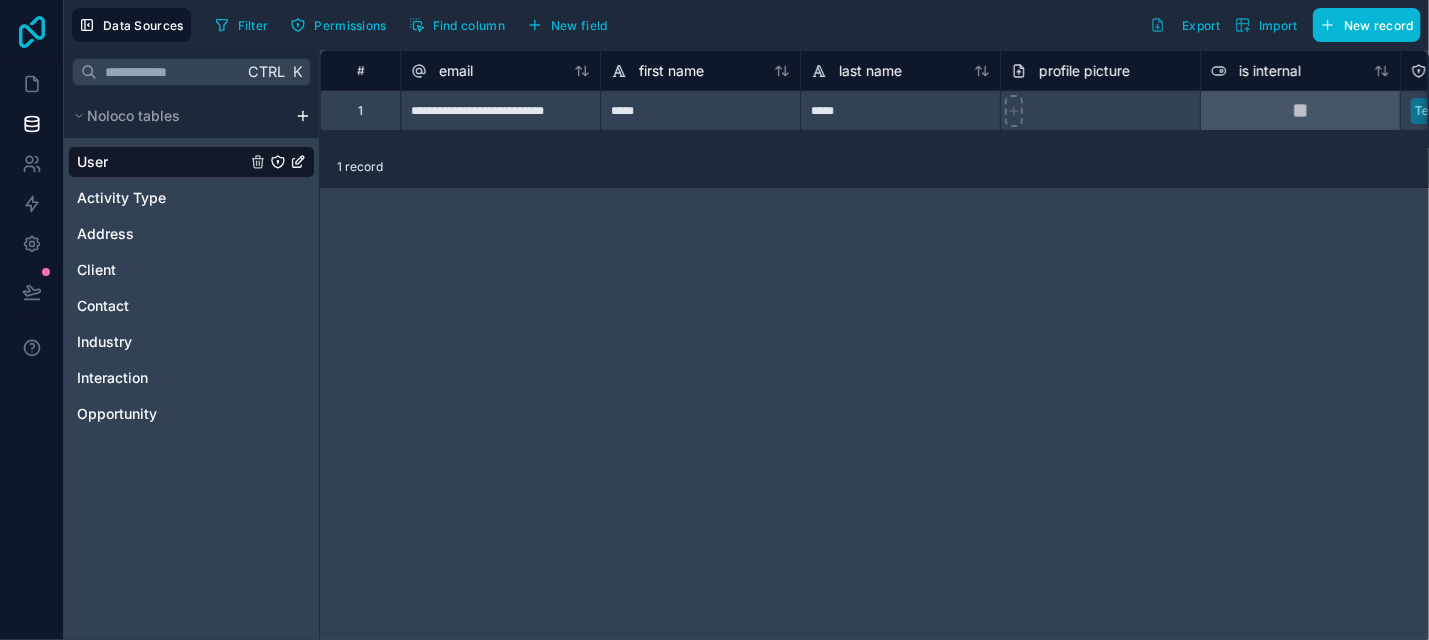 click 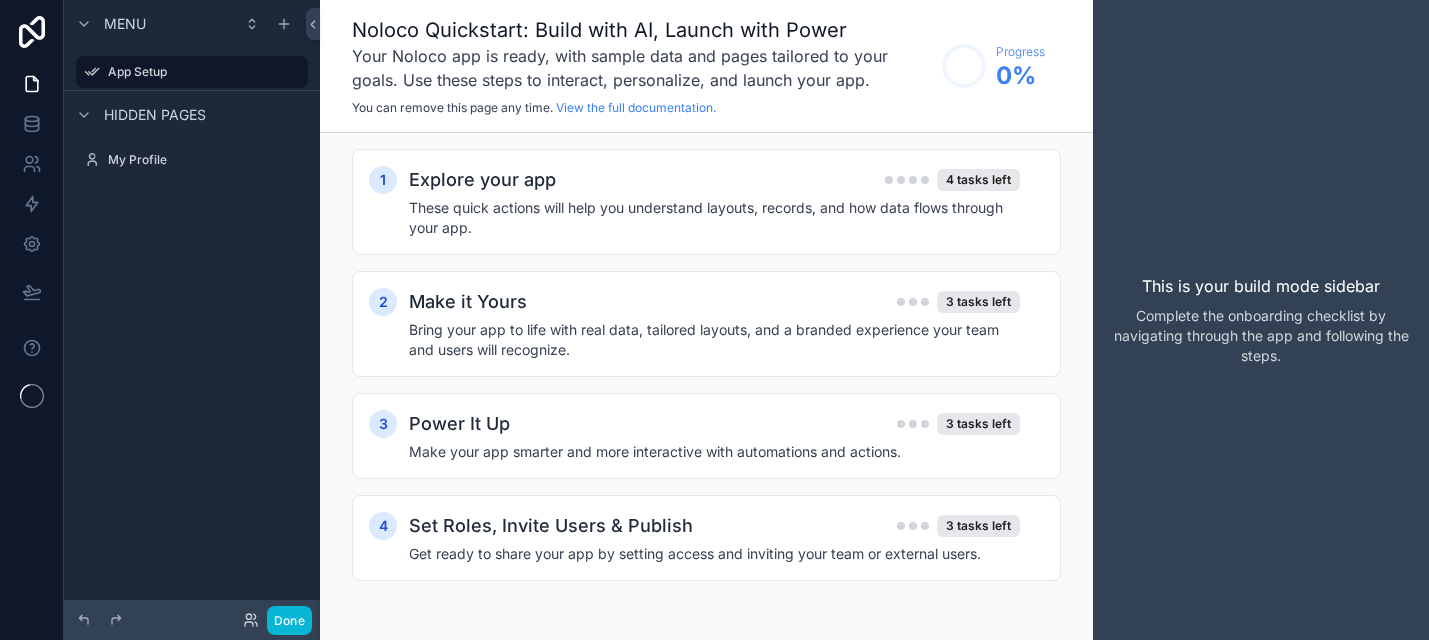 scroll, scrollTop: 0, scrollLeft: 0, axis: both 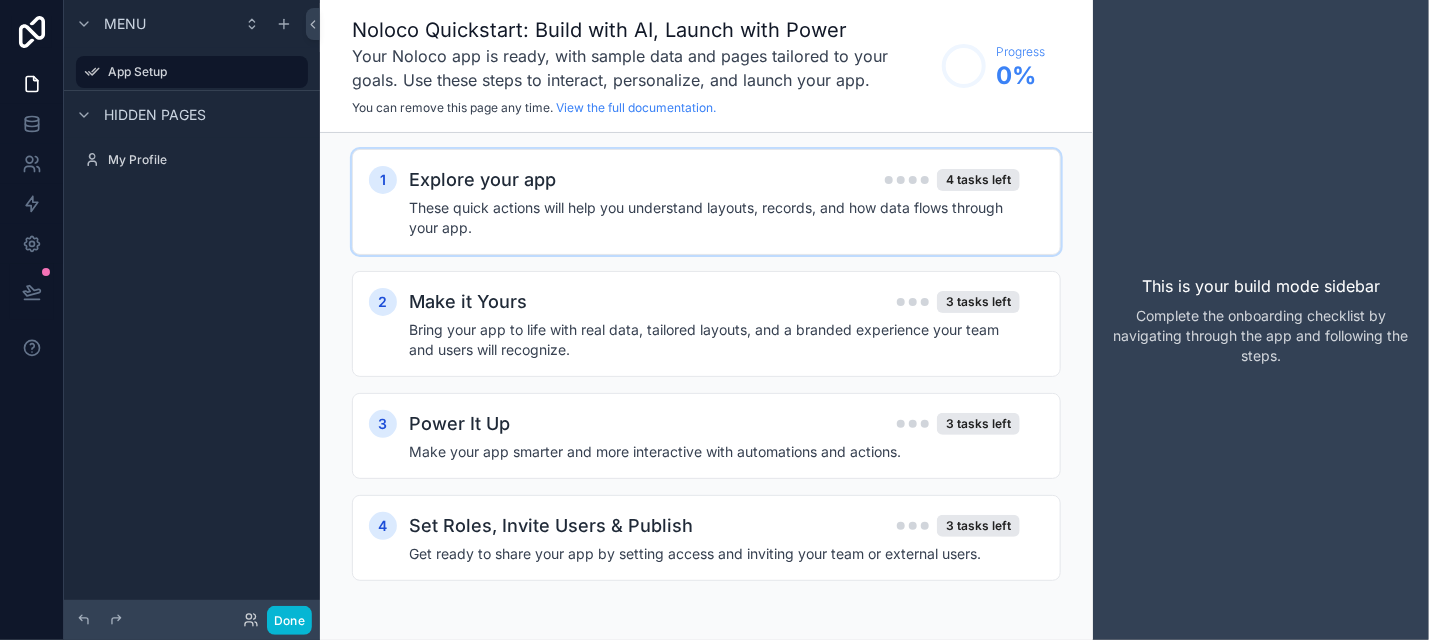 click on "These quick actions will help you understand layouts, records, and how data flows through your app." at bounding box center [714, 218] 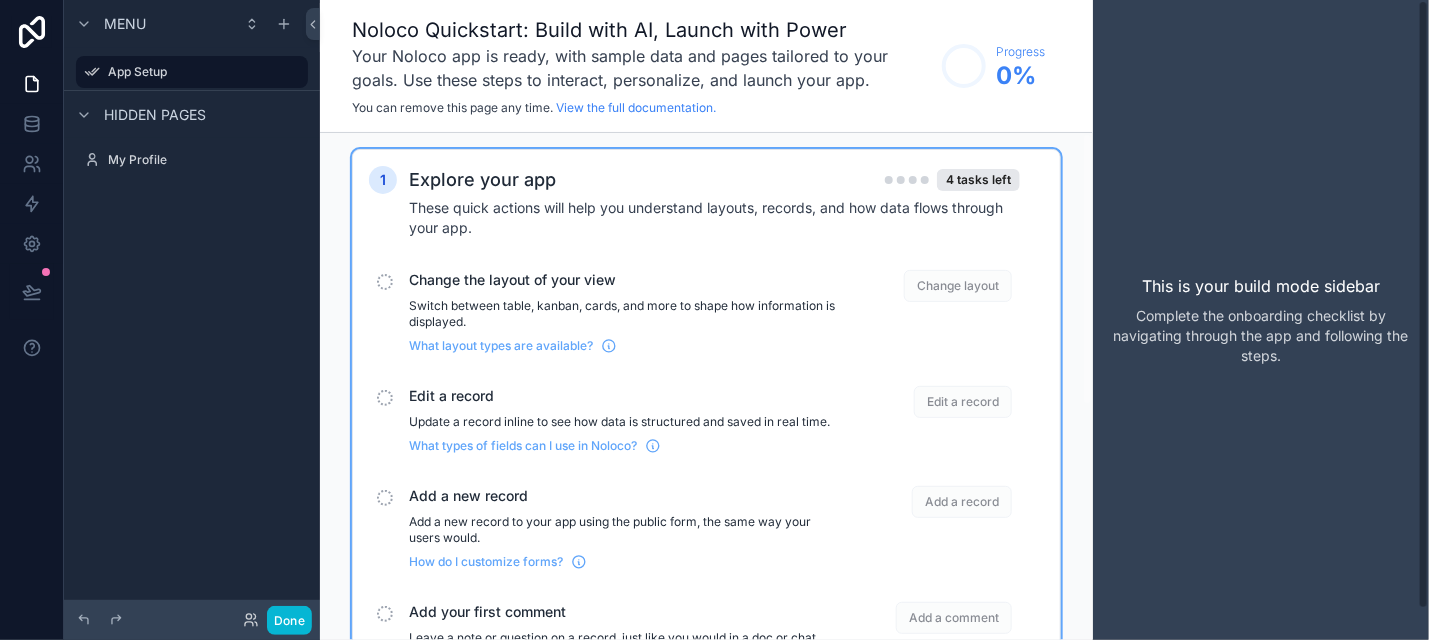 click on "This is your build mode sidebar Complete the onboarding checklist by navigating through the app and following the steps." at bounding box center [1261, 320] 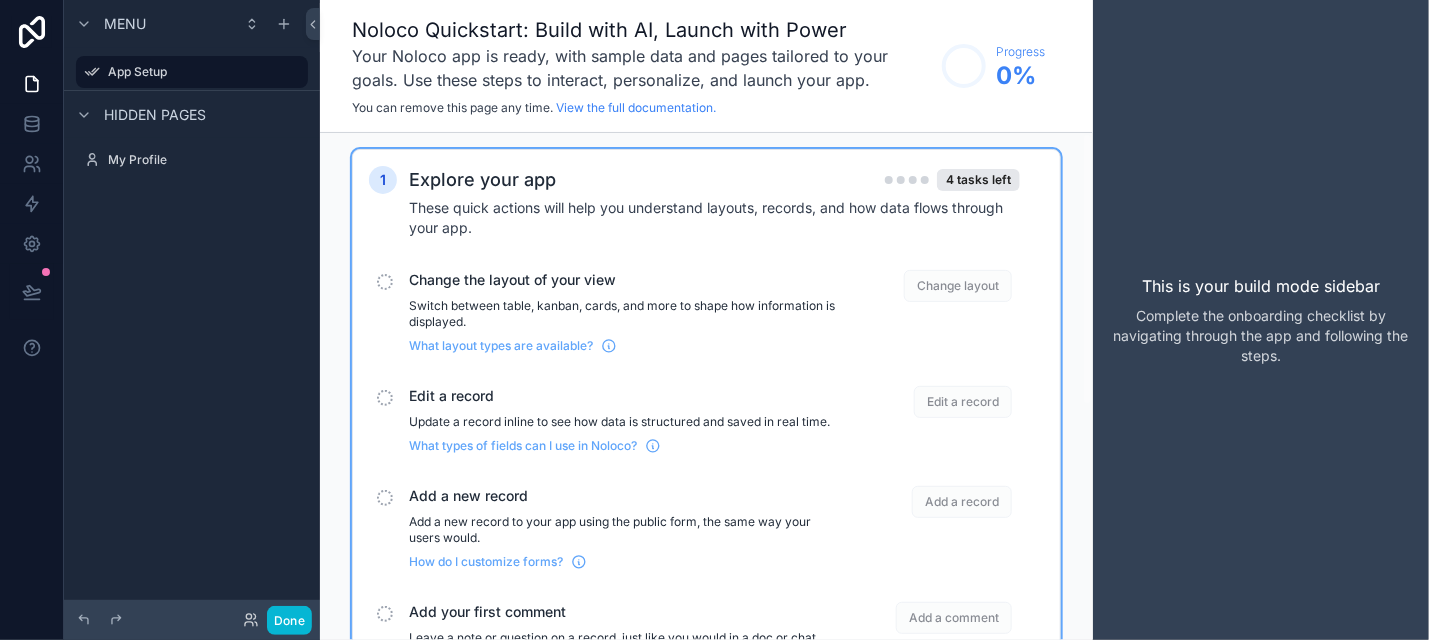 click on "Menu App Setup Hidden pages My Profile" at bounding box center [192, 308] 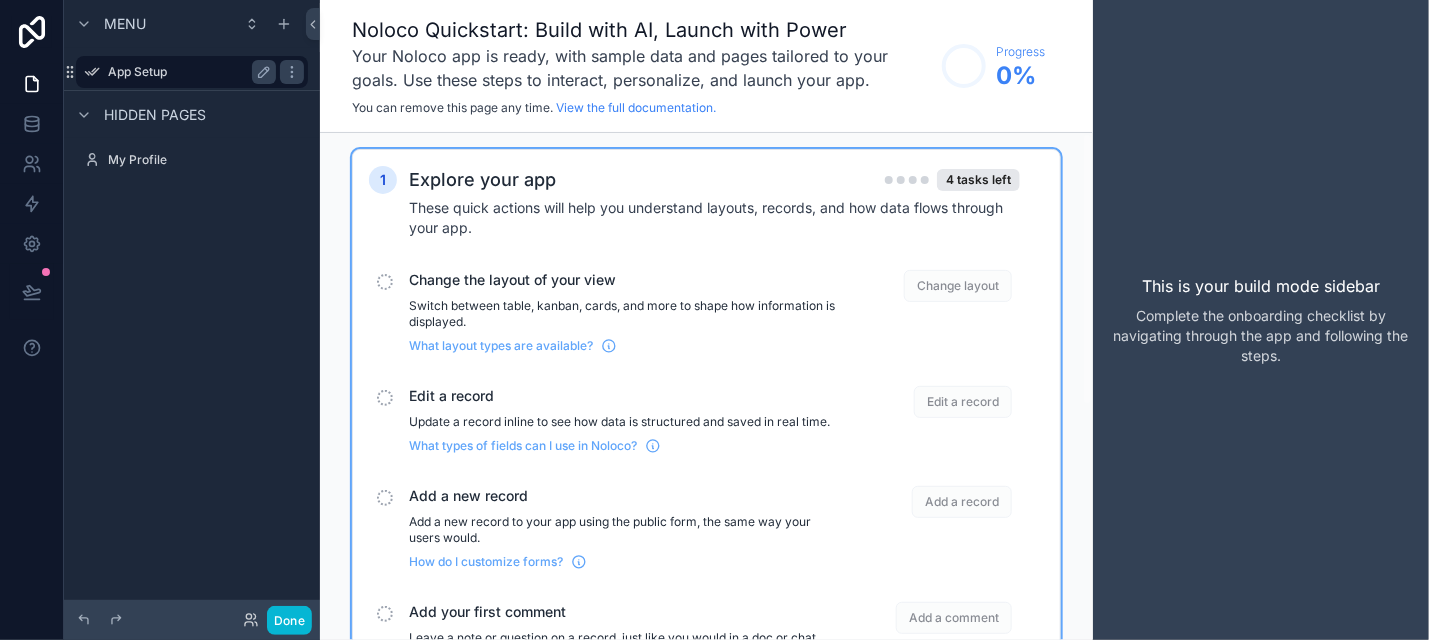 click on "App Setup" at bounding box center [188, 72] 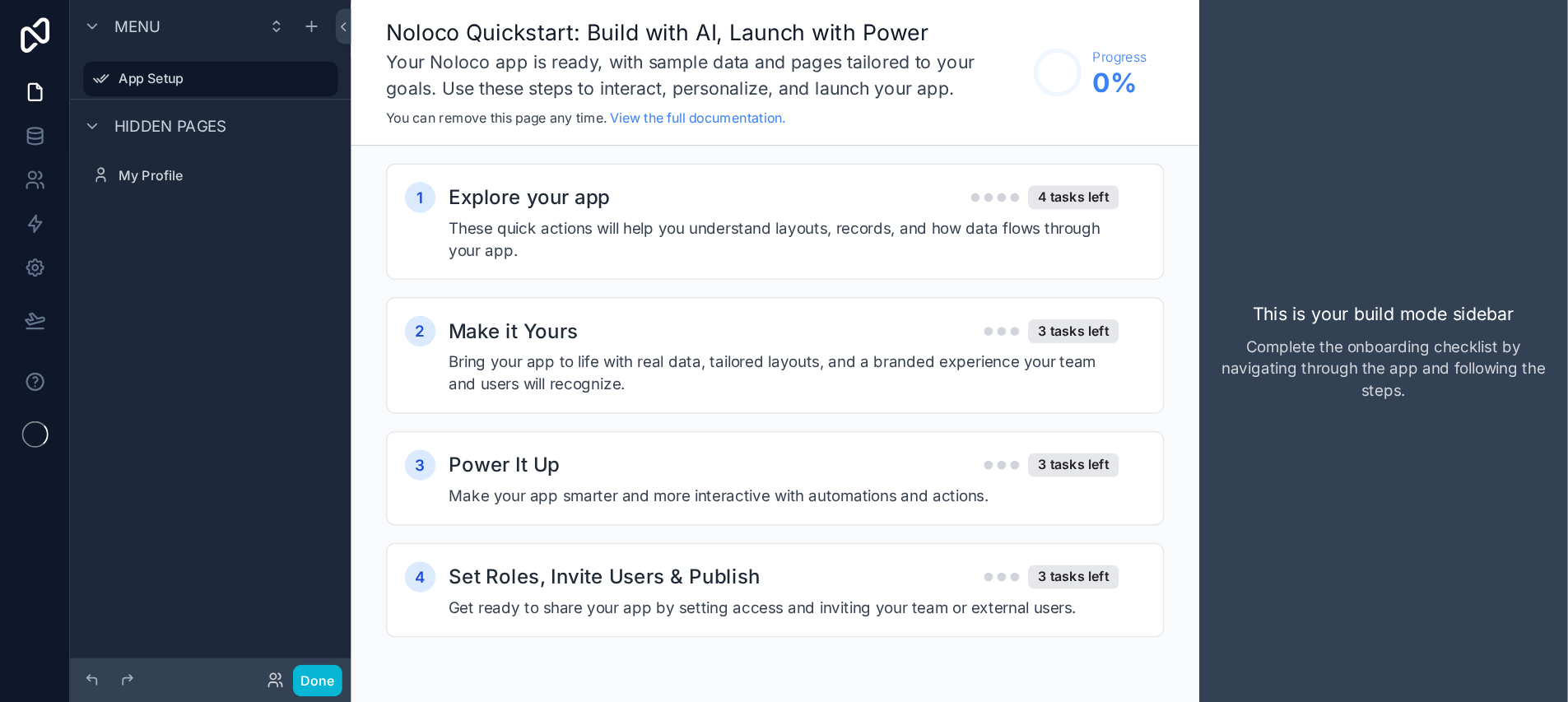 scroll, scrollTop: 0, scrollLeft: 0, axis: both 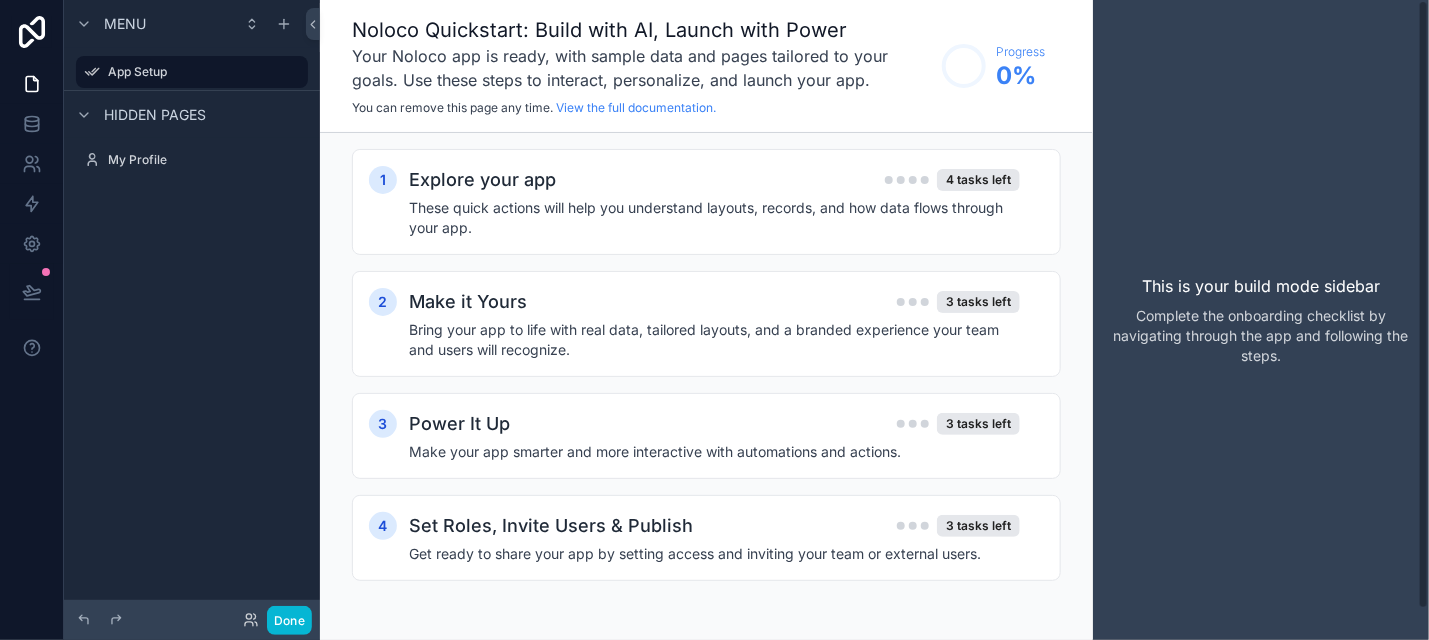 click on "1 Explore your app 4 tasks left These quick actions will help you understand layouts, records, and how data flows through your app. 2 Make it Yours 3 tasks left Bring your app to life with real data, tailored layouts, and a branded experience your team and users will recognize. 3 Power It Up 3 tasks left Make your app smarter and more interactive with automations and actions. 4 Set Roles, Invite Users & Publish 3 tasks left Get ready to share your app by setting access and inviting your team or external users." at bounding box center [706, 385] 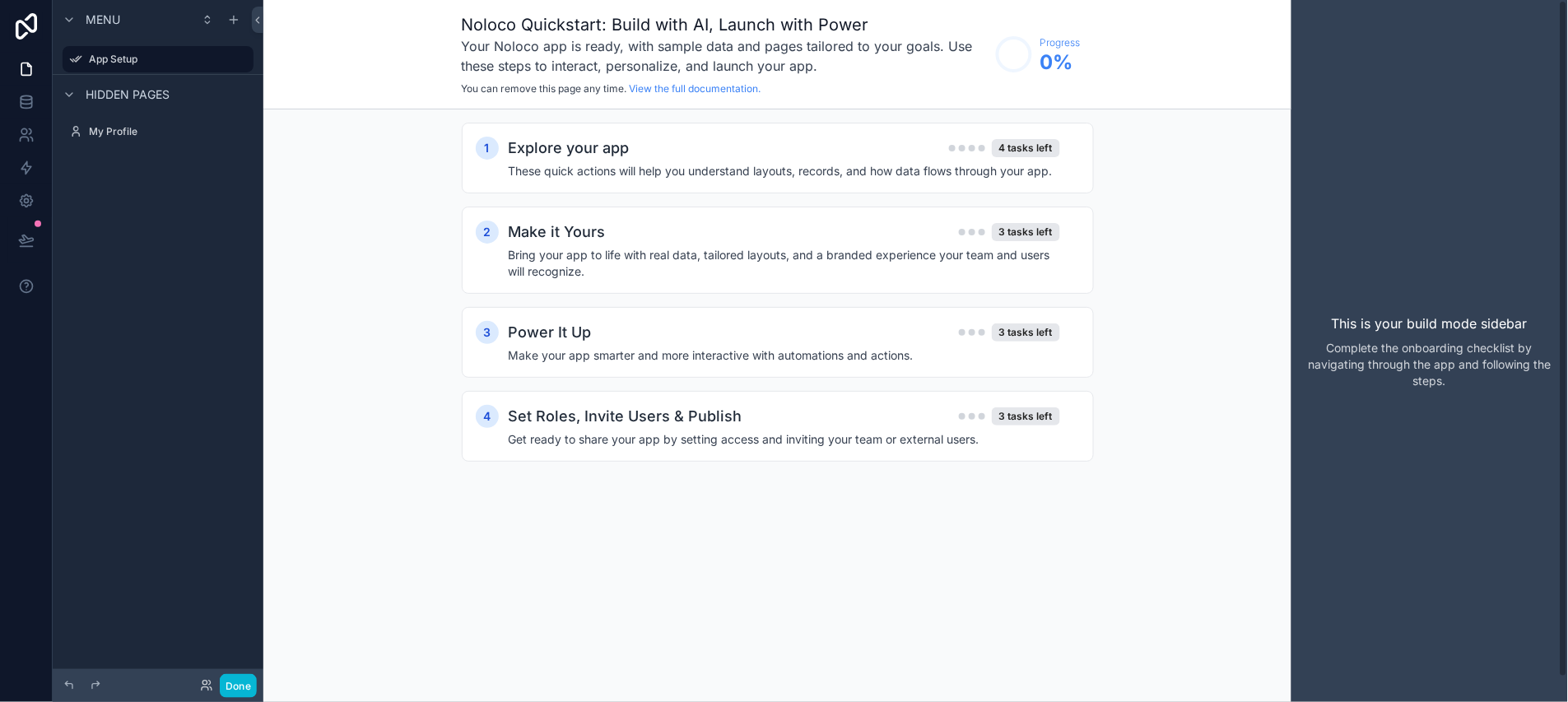 drag, startPoint x: 1111, startPoint y: 52, endPoint x: 1393, endPoint y: 651, distance: 662.06118 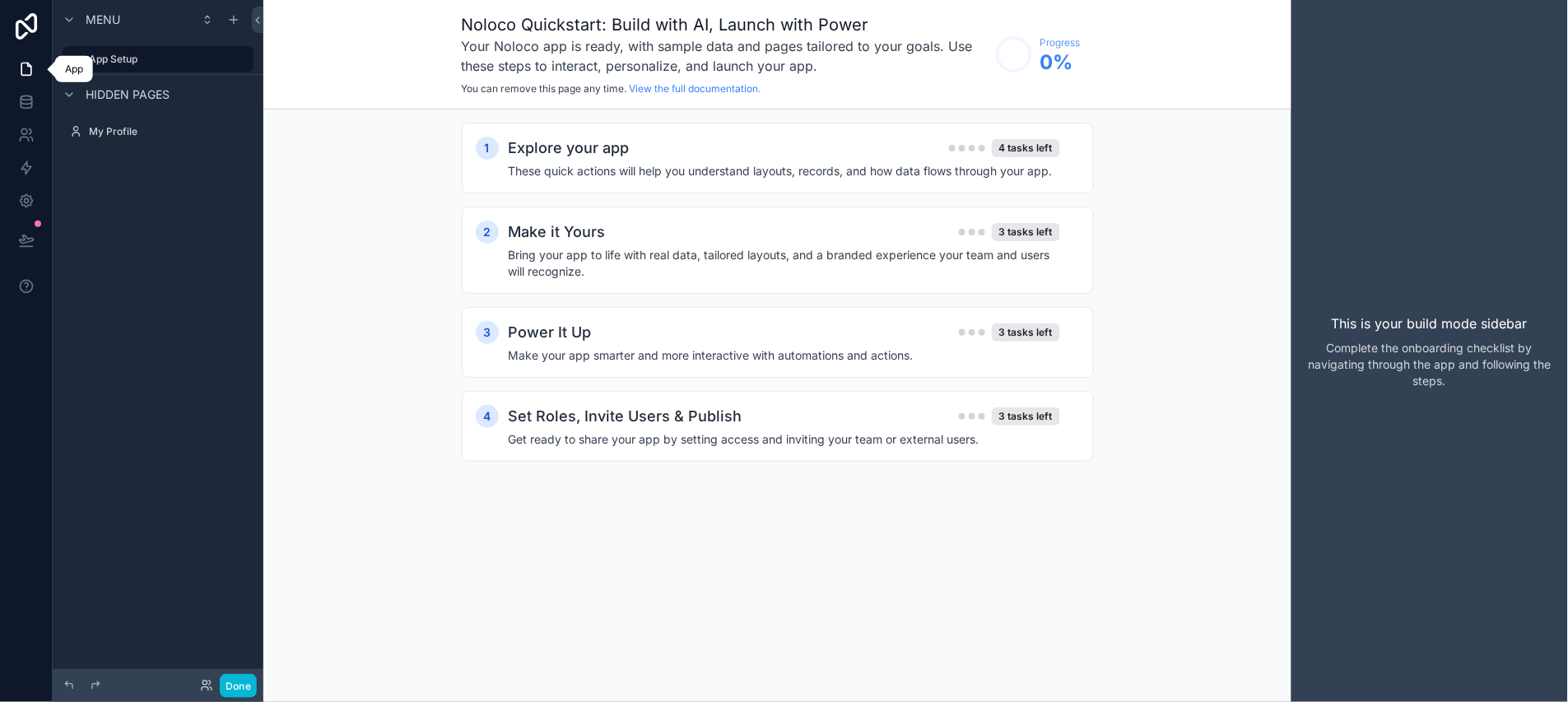 click at bounding box center [26, 69] 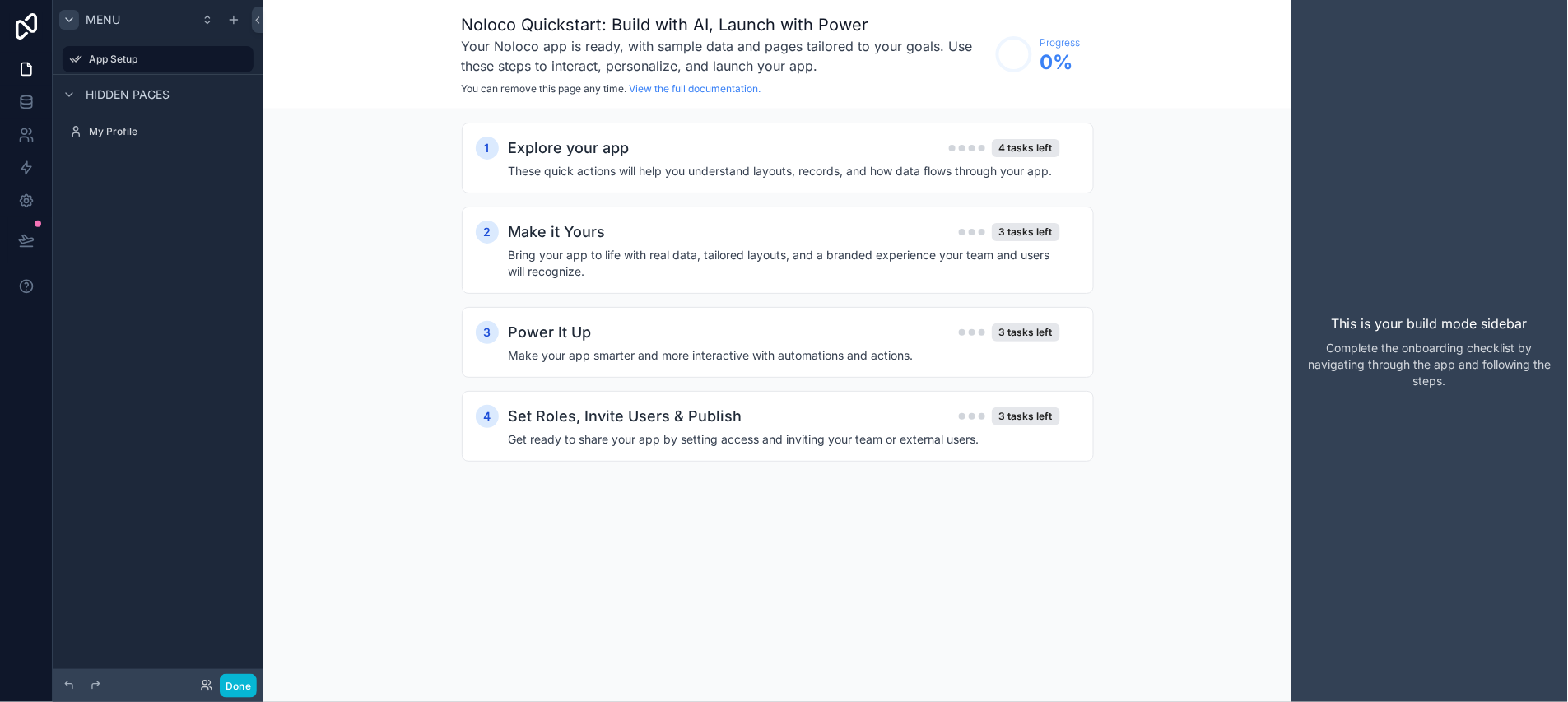 click 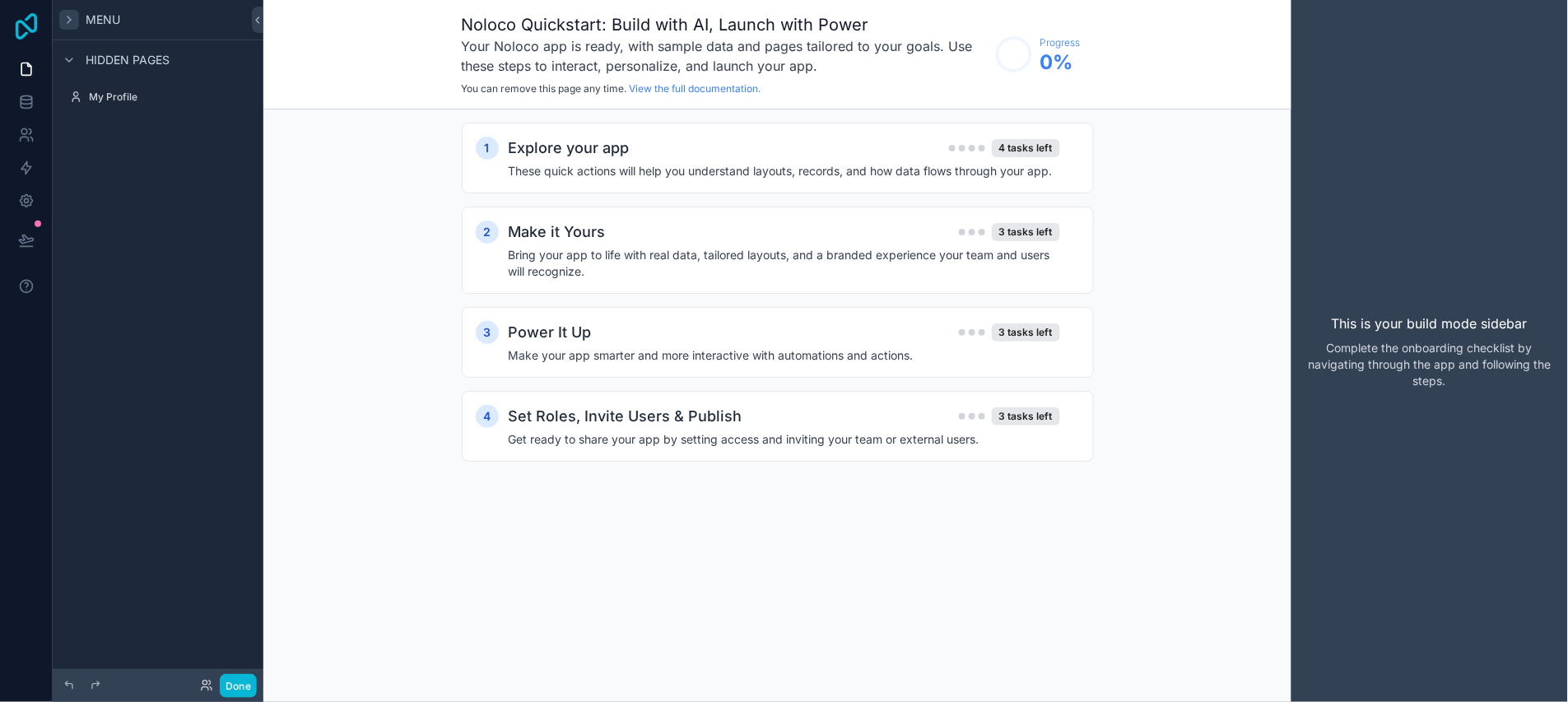 click 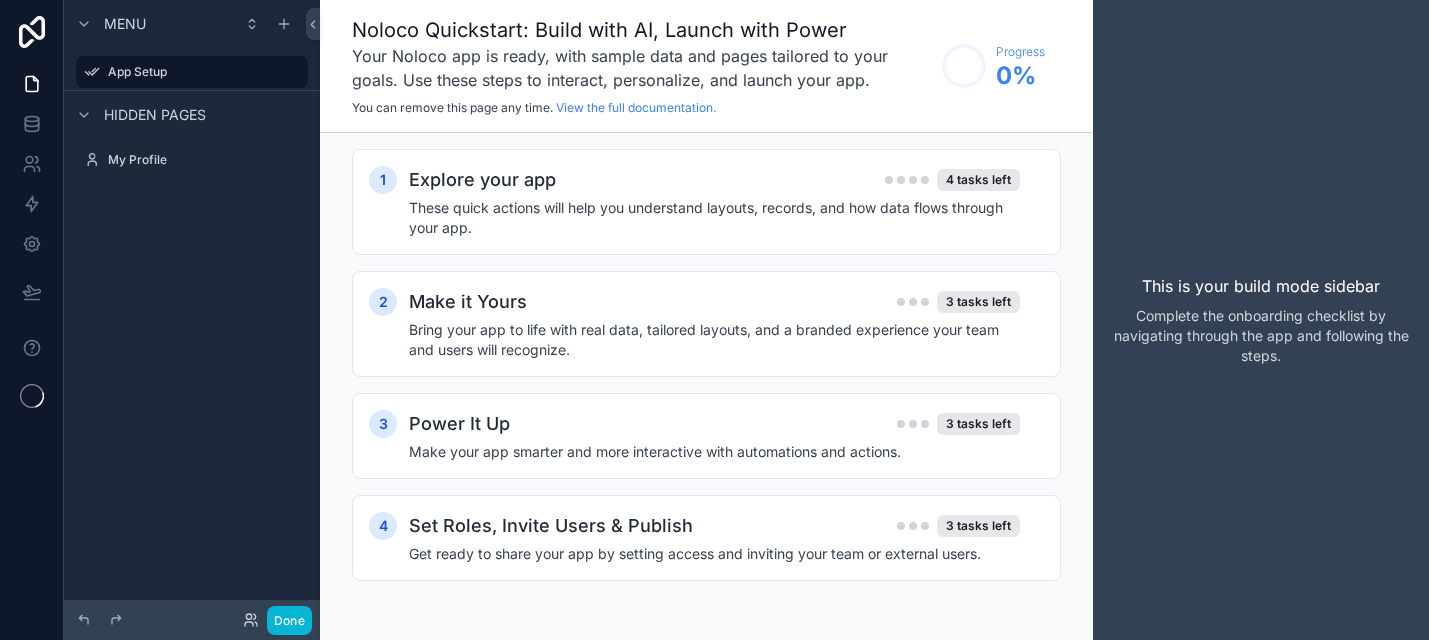 scroll, scrollTop: 0, scrollLeft: 0, axis: both 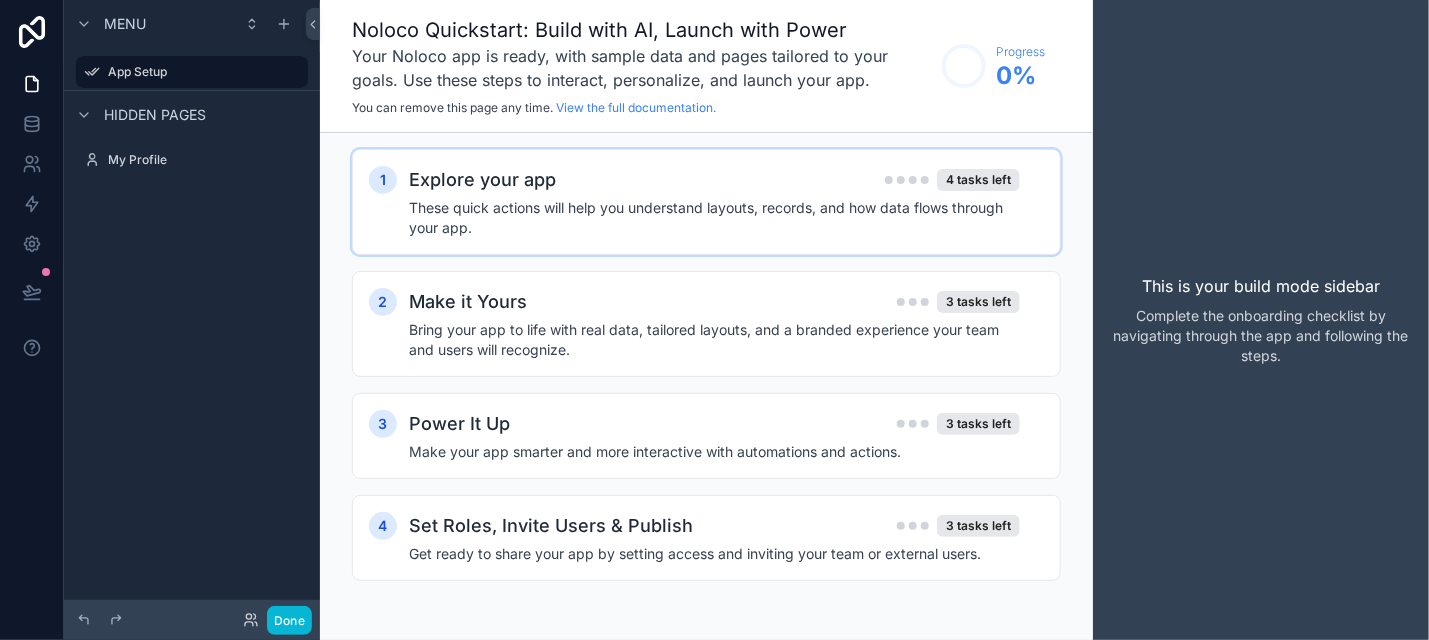 click on "These quick actions will help you understand layouts, records, and how data flows through your app." at bounding box center [714, 218] 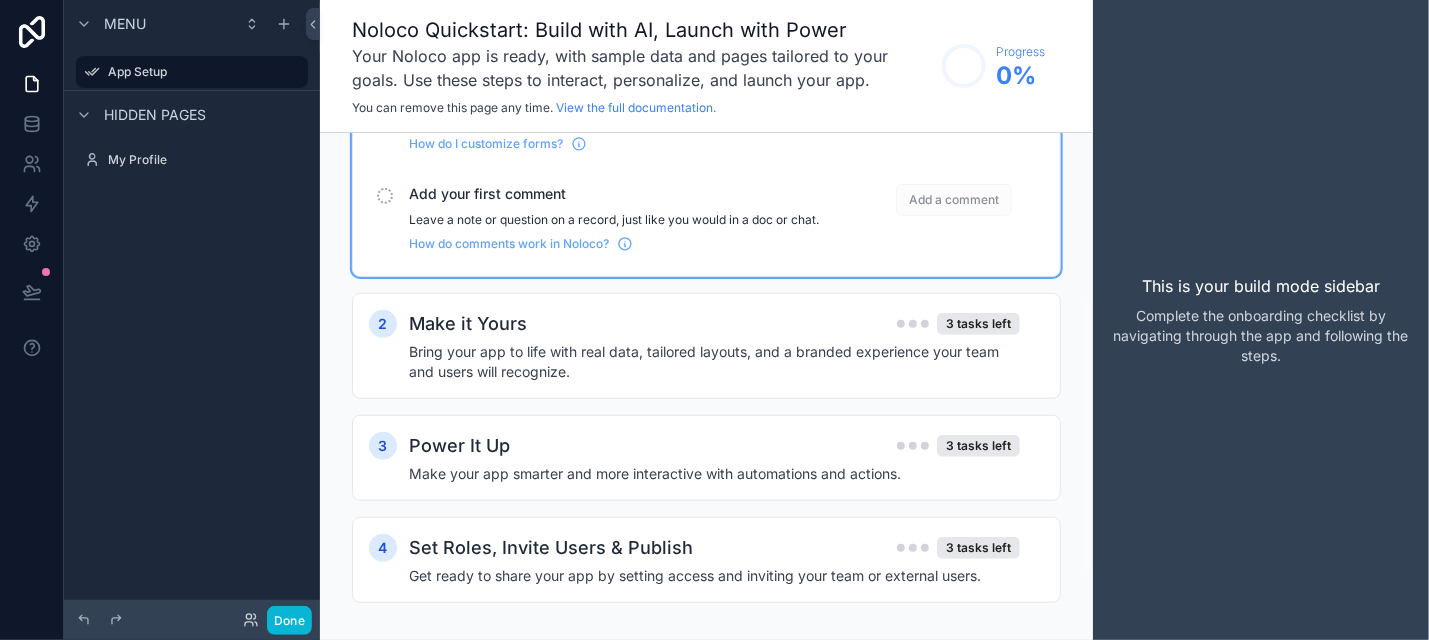 scroll, scrollTop: 434, scrollLeft: 0, axis: vertical 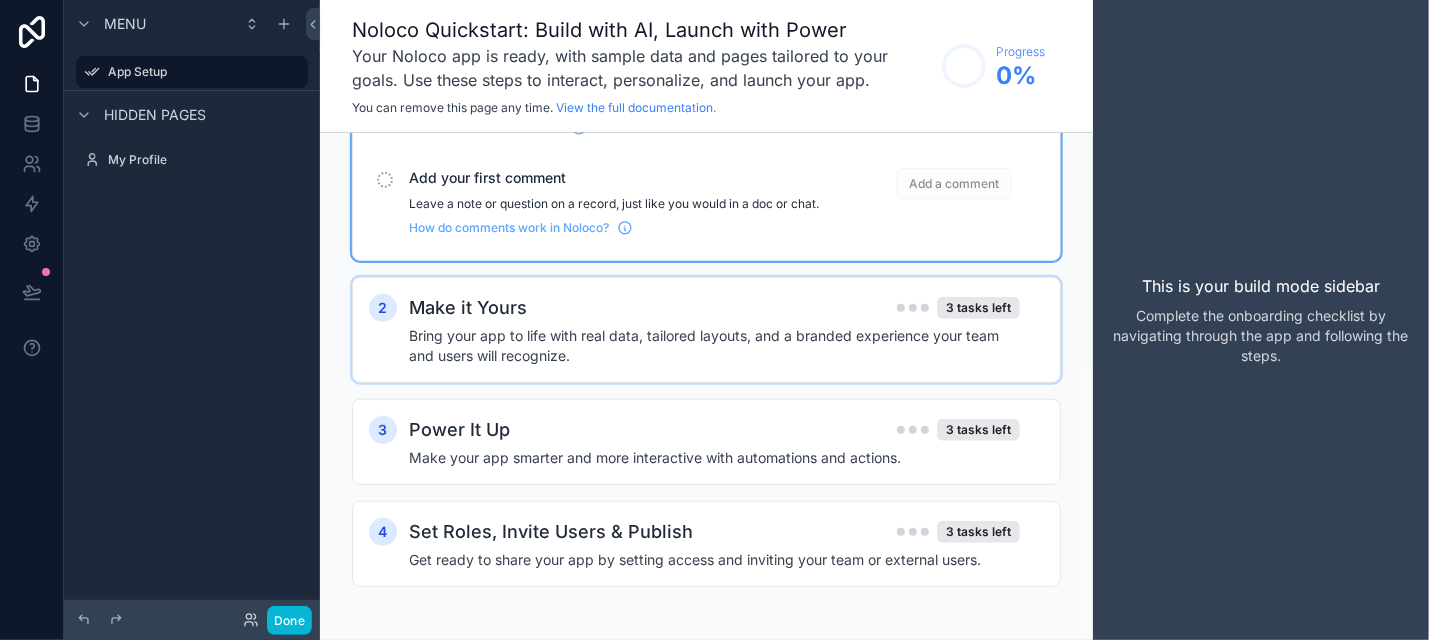 click on "Bring your app to life with real data, tailored layouts, and a branded experience your team and users will recognize." at bounding box center [714, 346] 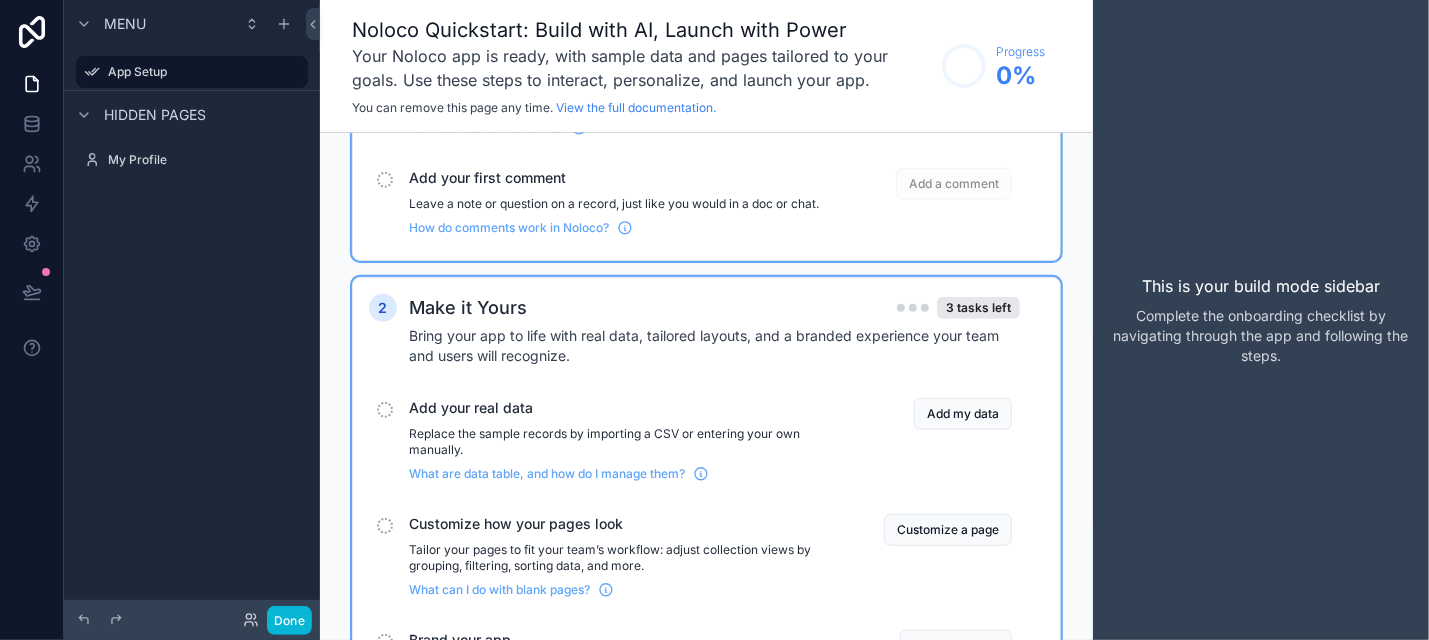 scroll, scrollTop: 791, scrollLeft: 0, axis: vertical 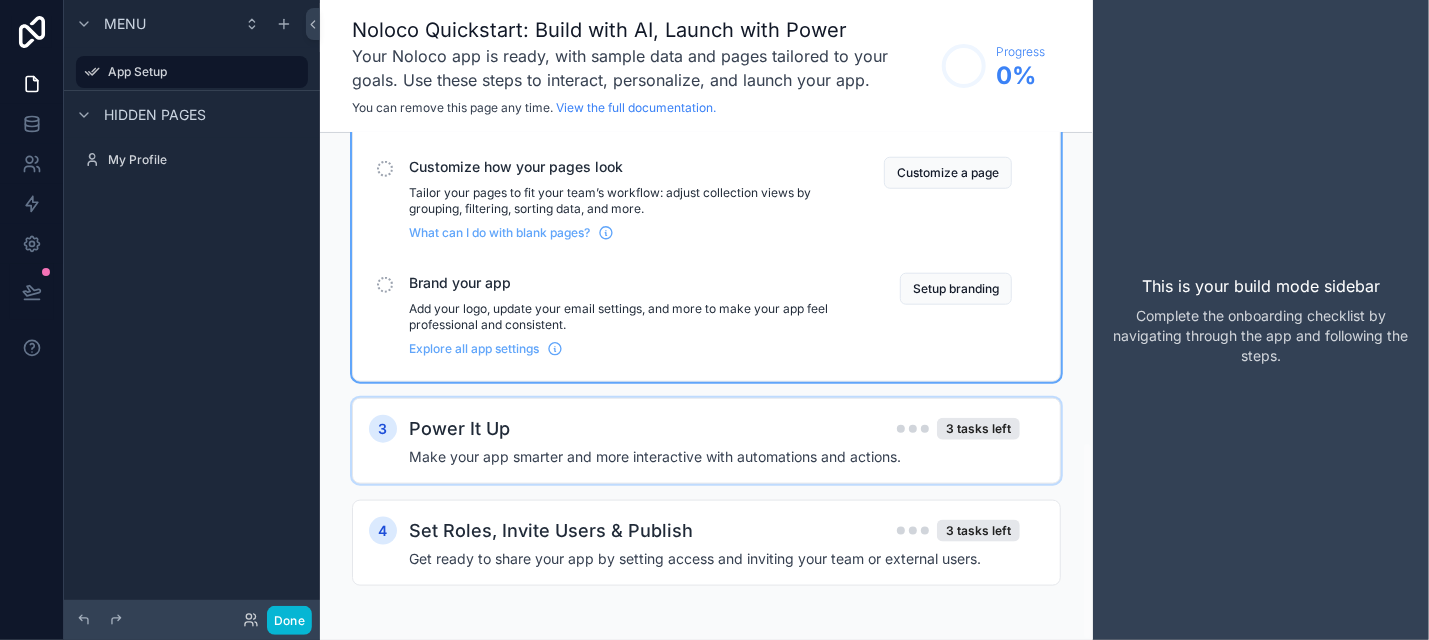 drag, startPoint x: 775, startPoint y: 450, endPoint x: 716, endPoint y: 446, distance: 59.135437 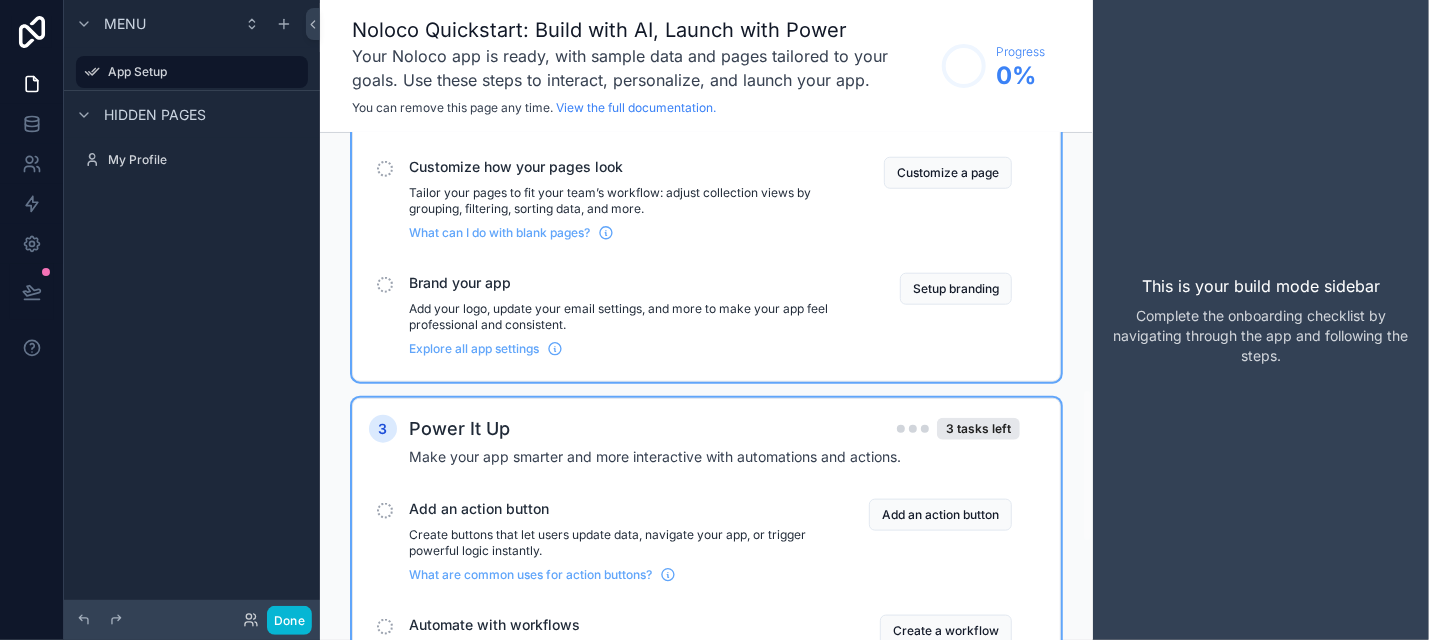 scroll, scrollTop: 1162, scrollLeft: 0, axis: vertical 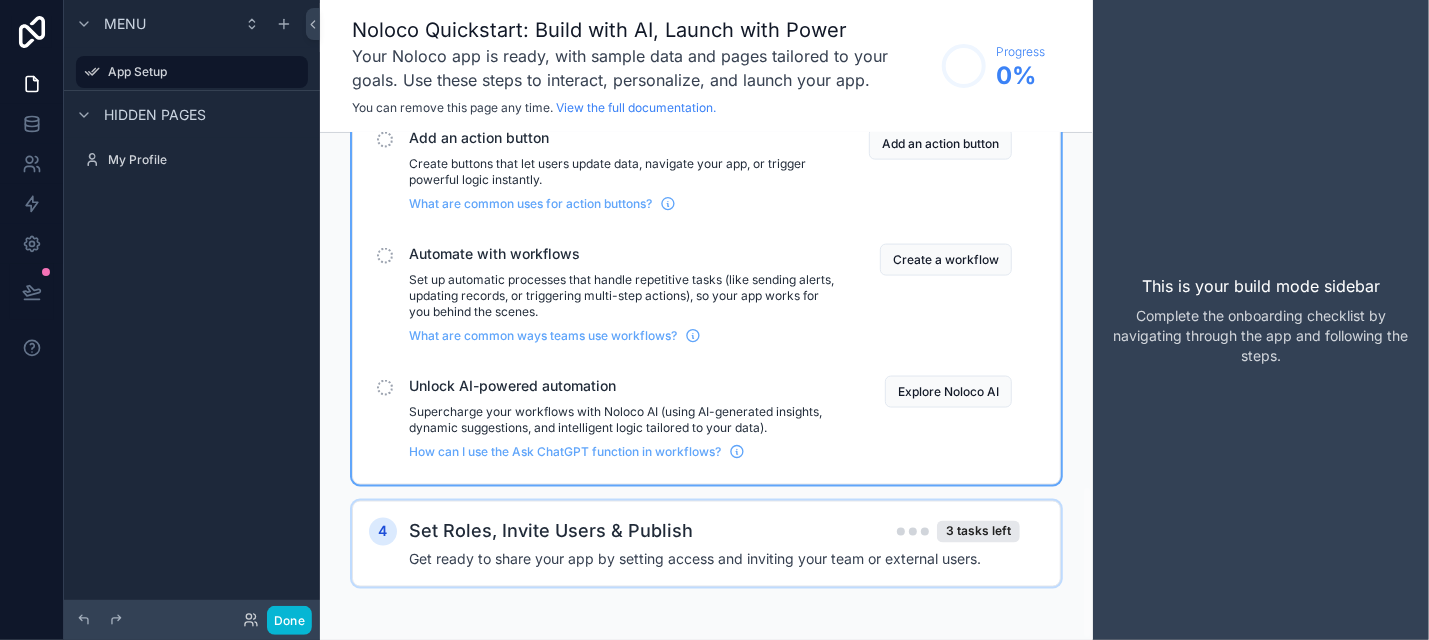 click on "Set Roles, Invite Users & Publish 3 tasks left" at bounding box center [714, 532] 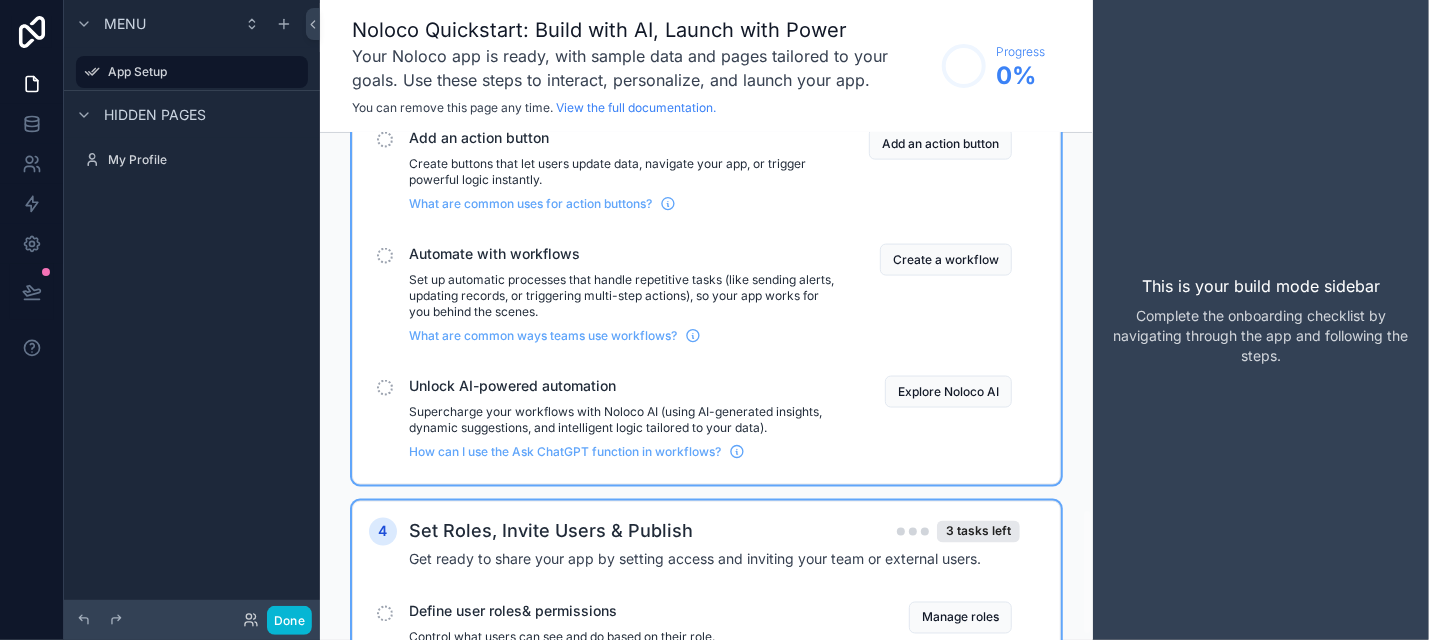 scroll, scrollTop: 1518, scrollLeft: 0, axis: vertical 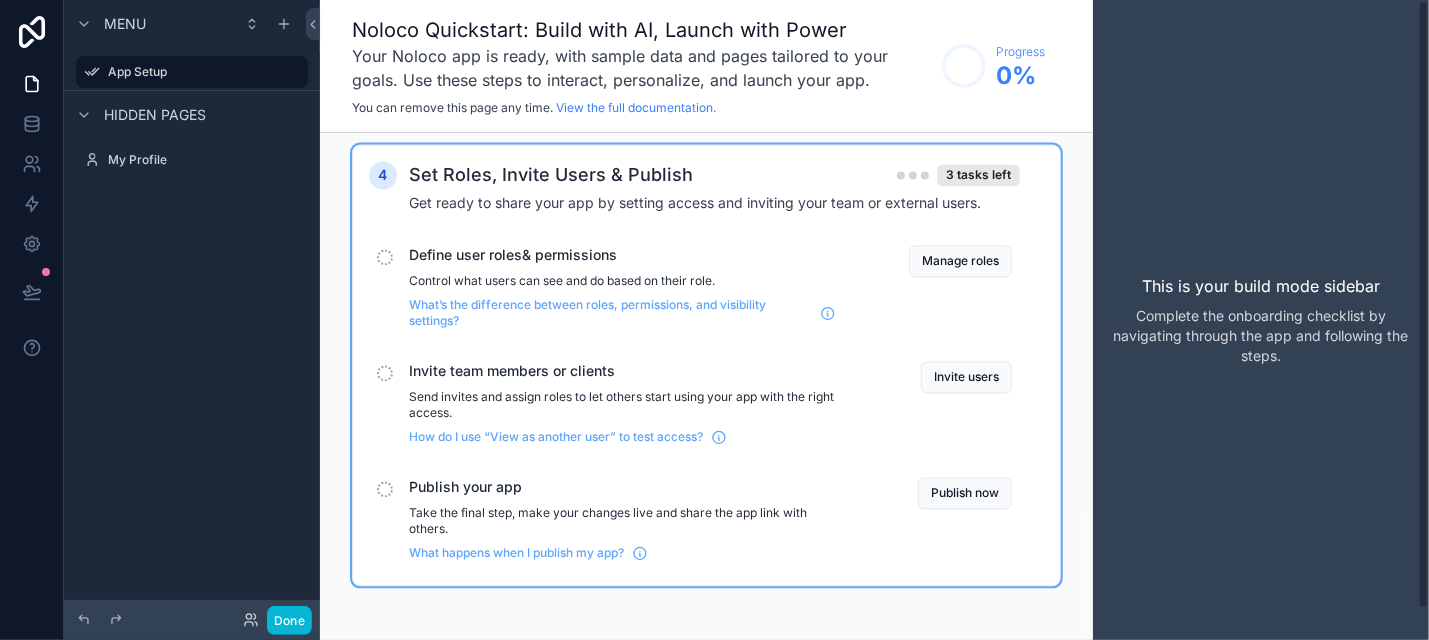 click on "This is your build mode sidebar Complete the onboarding checklist by navigating through the app and following the steps." at bounding box center (1261, 320) 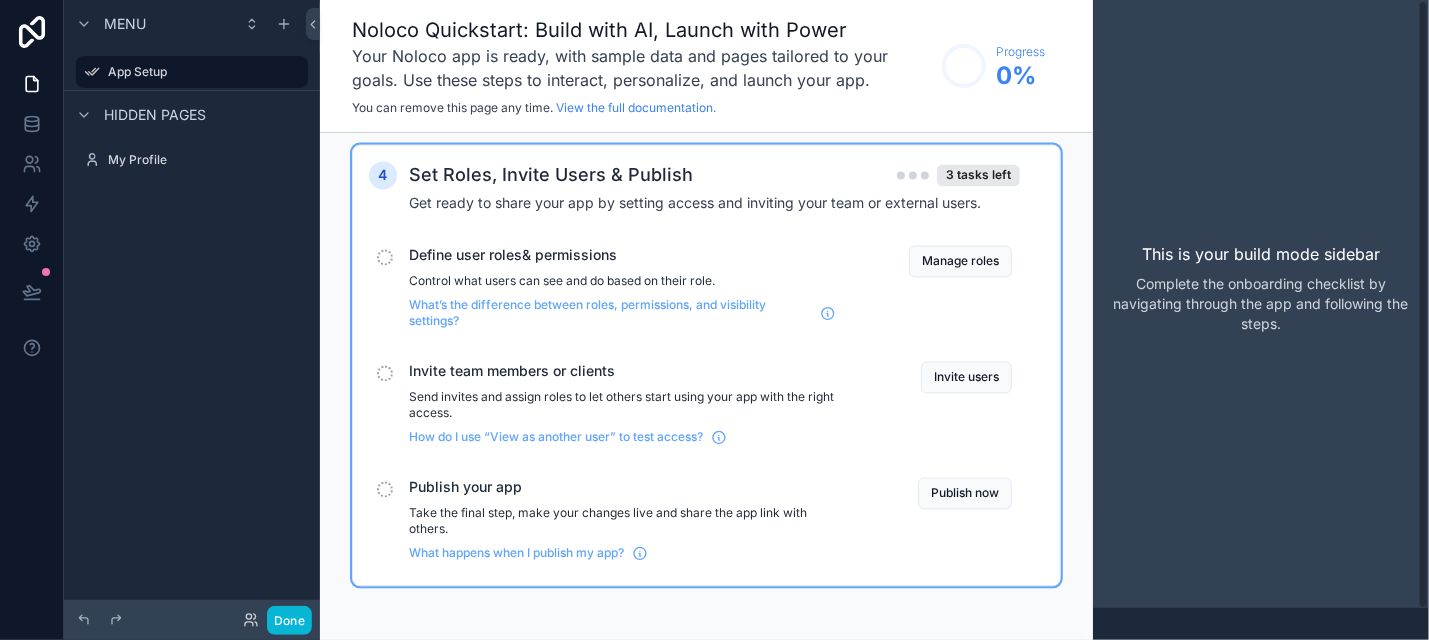 scroll, scrollTop: 0, scrollLeft: 0, axis: both 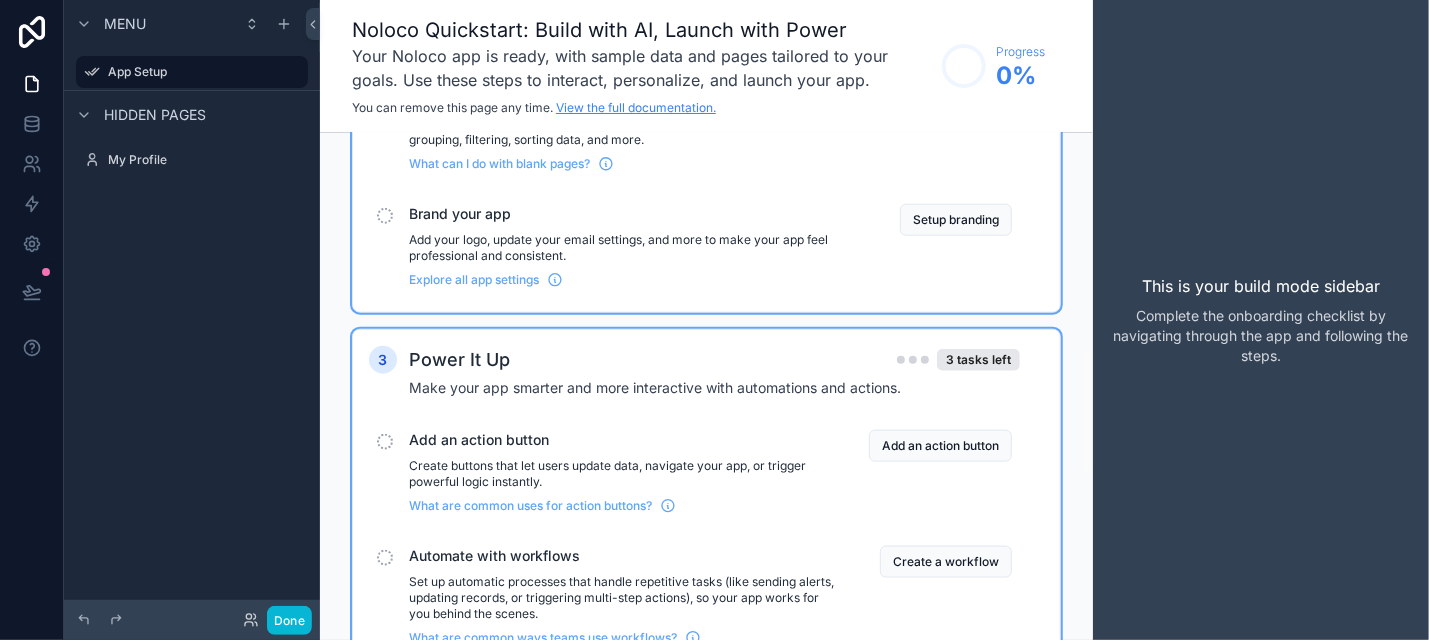 click on "View the full documentation." at bounding box center (636, 107) 